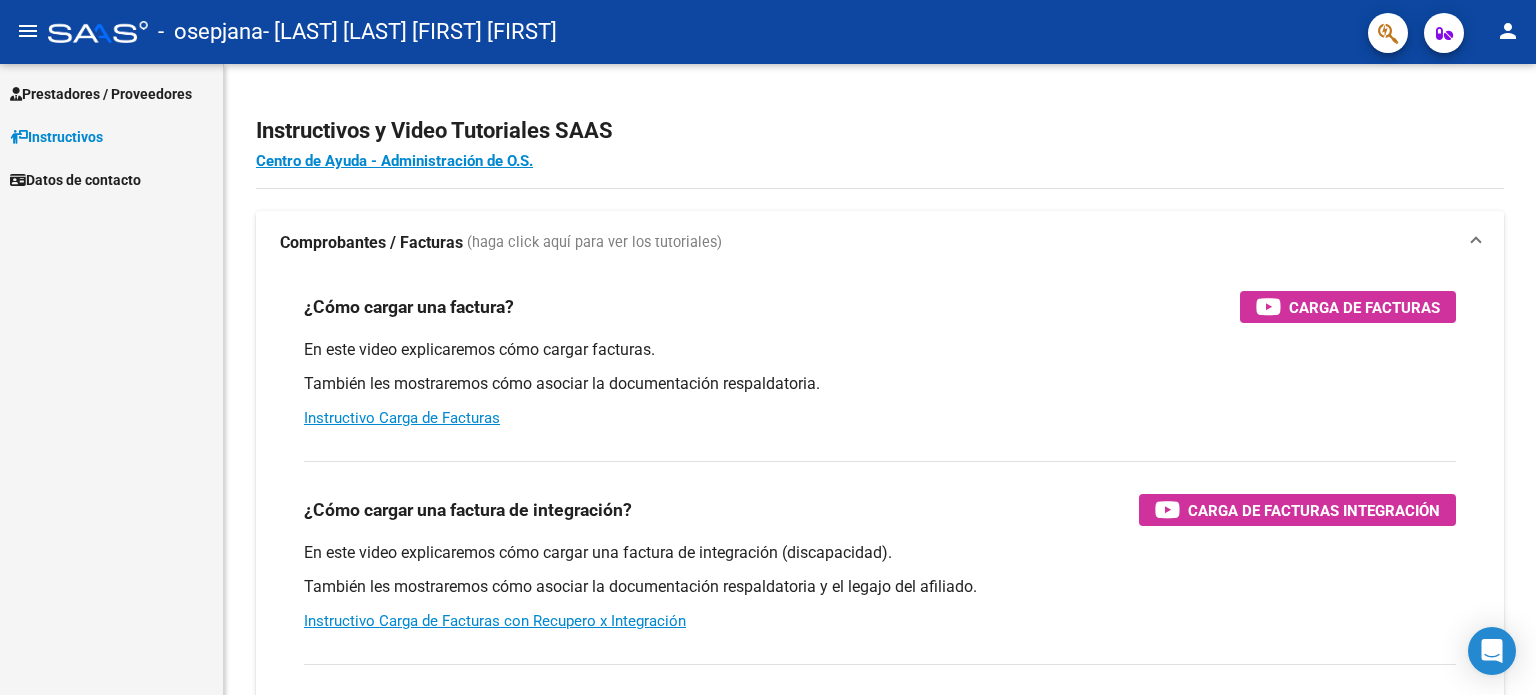 scroll, scrollTop: 0, scrollLeft: 0, axis: both 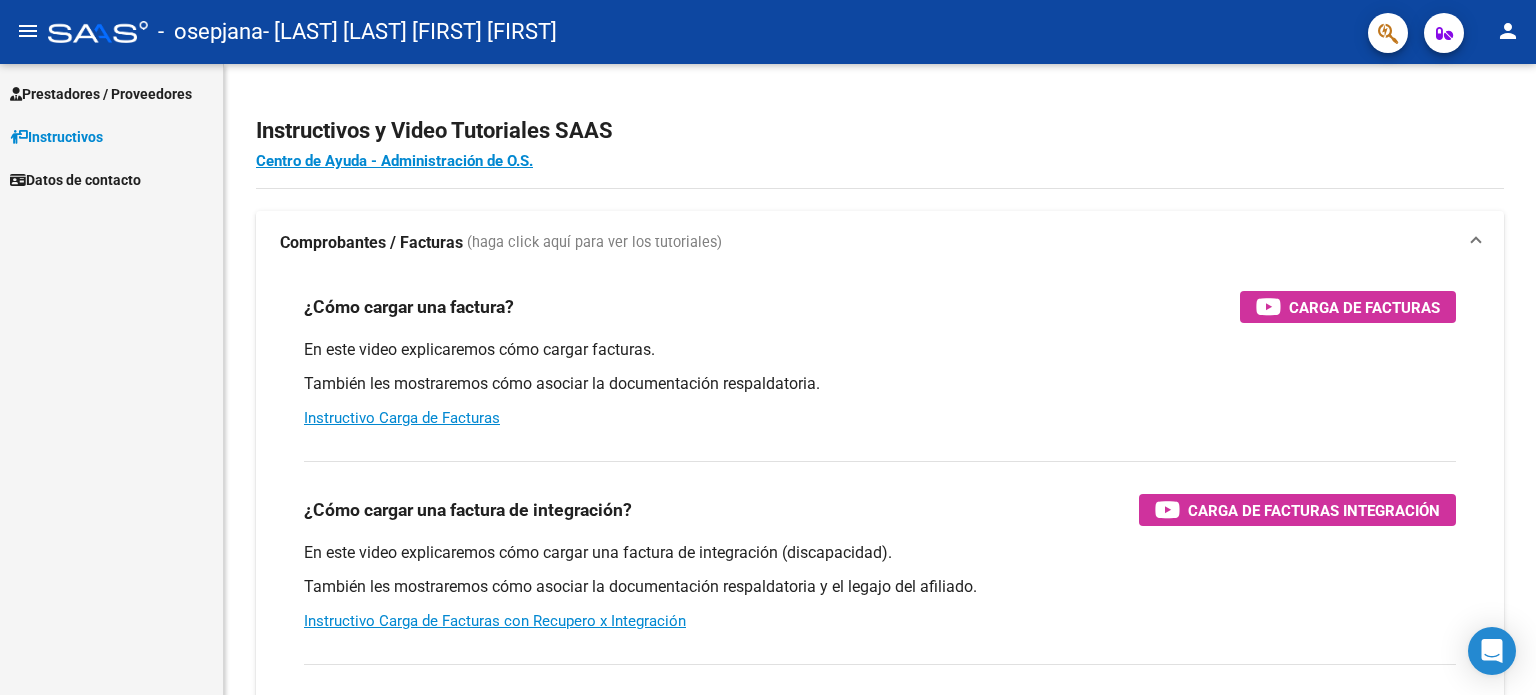 click on "Prestadores / Proveedores" at bounding box center [101, 94] 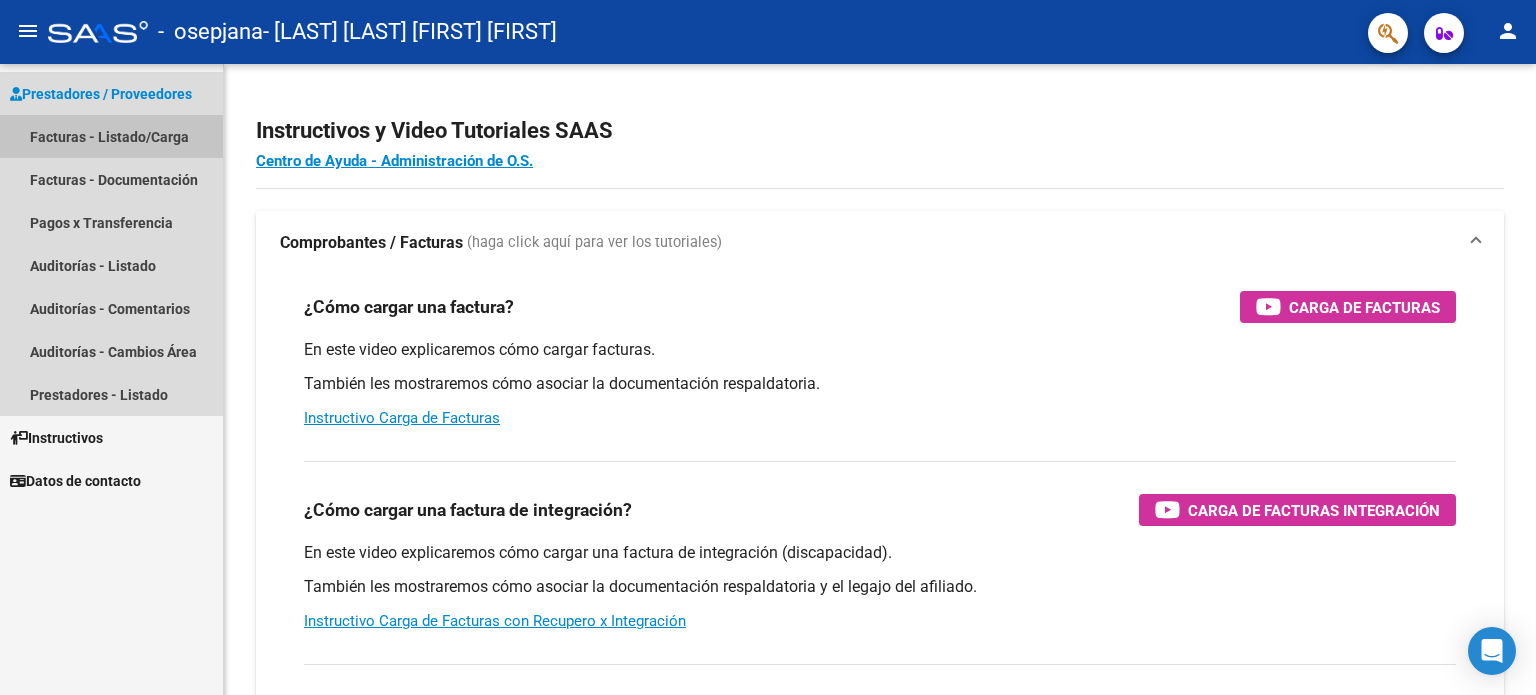 click on "Facturas - Listado/Carga" at bounding box center [111, 136] 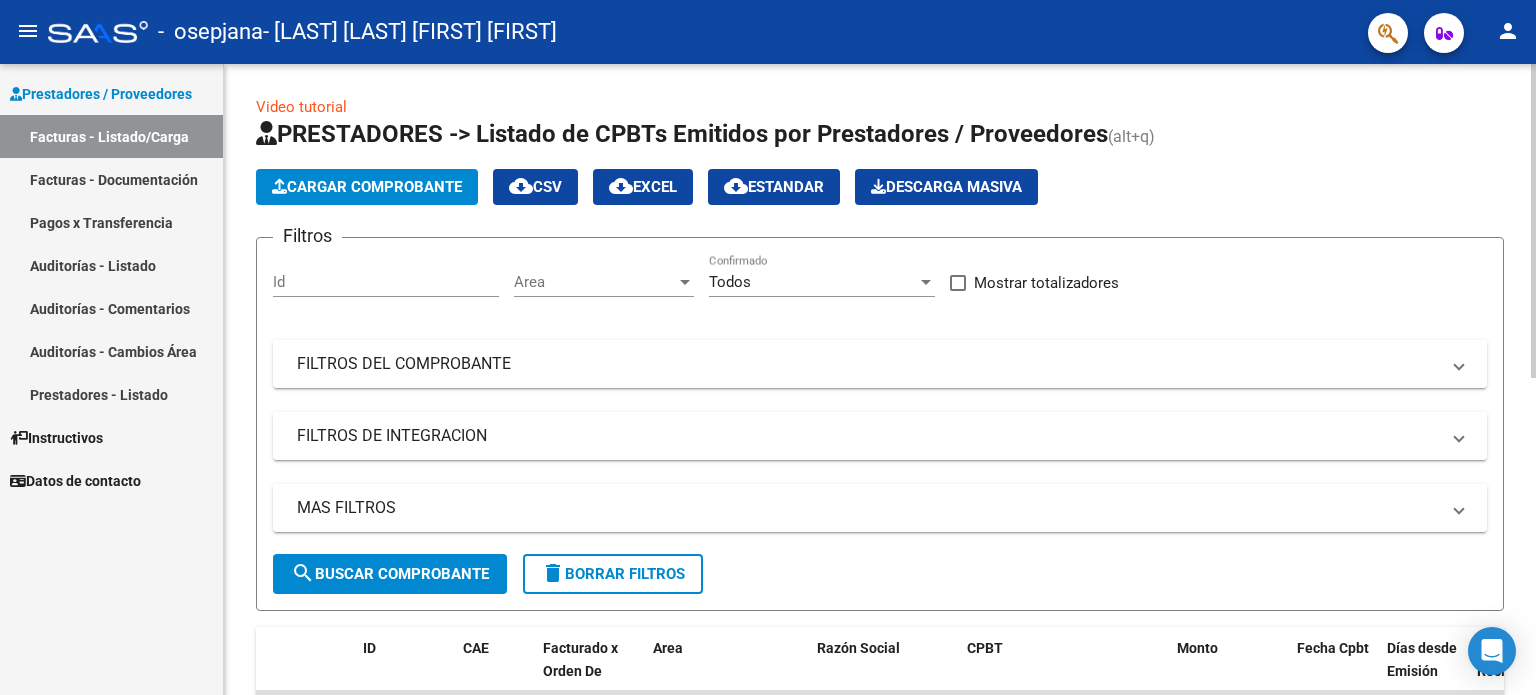 click on "Cargar Comprobante" 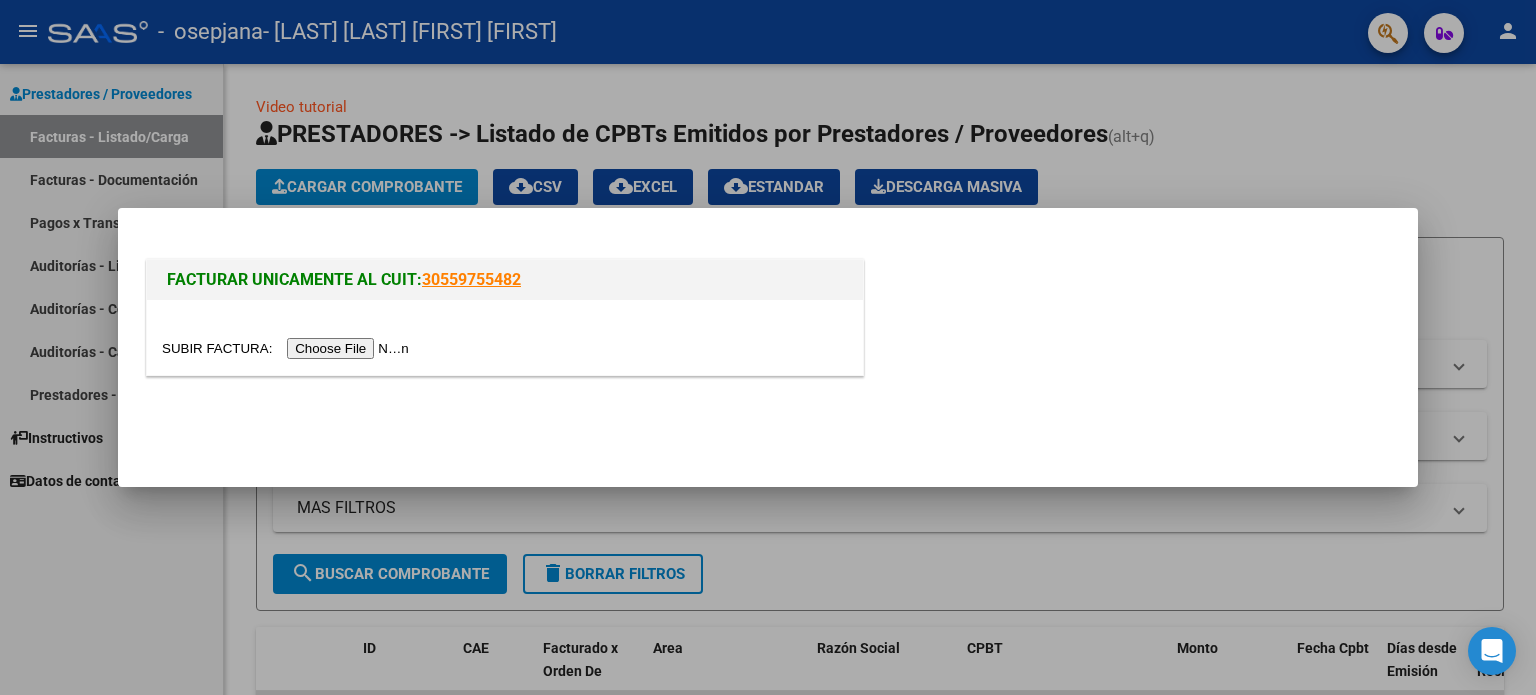 click at bounding box center [288, 348] 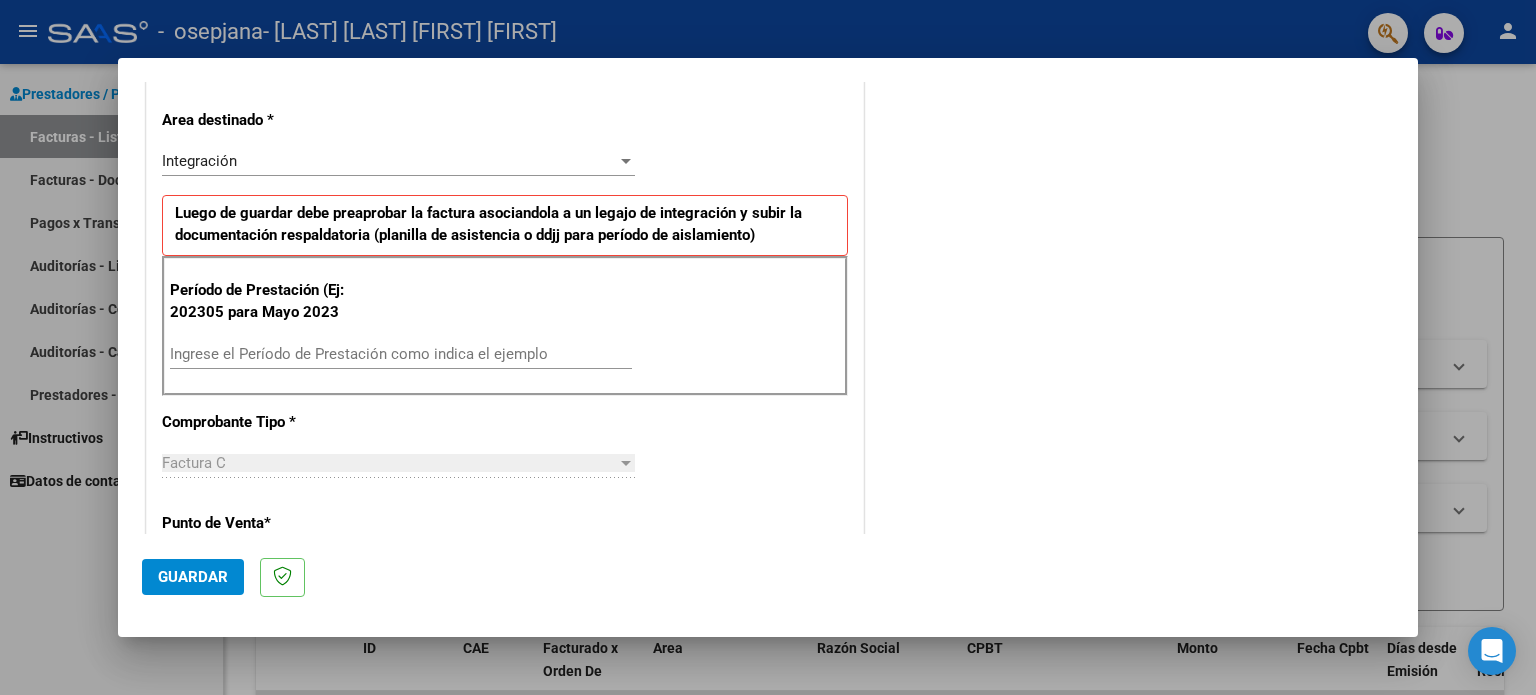 scroll, scrollTop: 408, scrollLeft: 0, axis: vertical 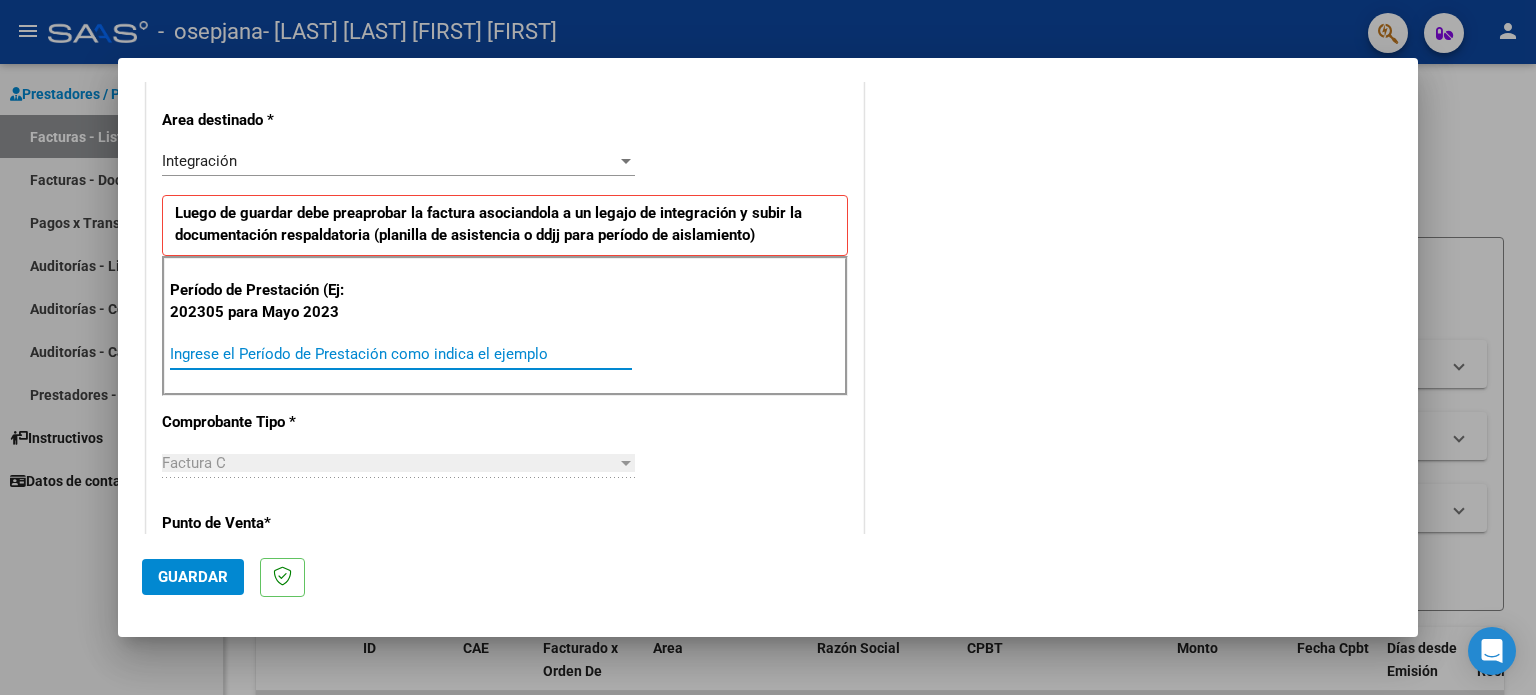 click on "Ingrese el Período de Prestación como indica el ejemplo" at bounding box center (401, 354) 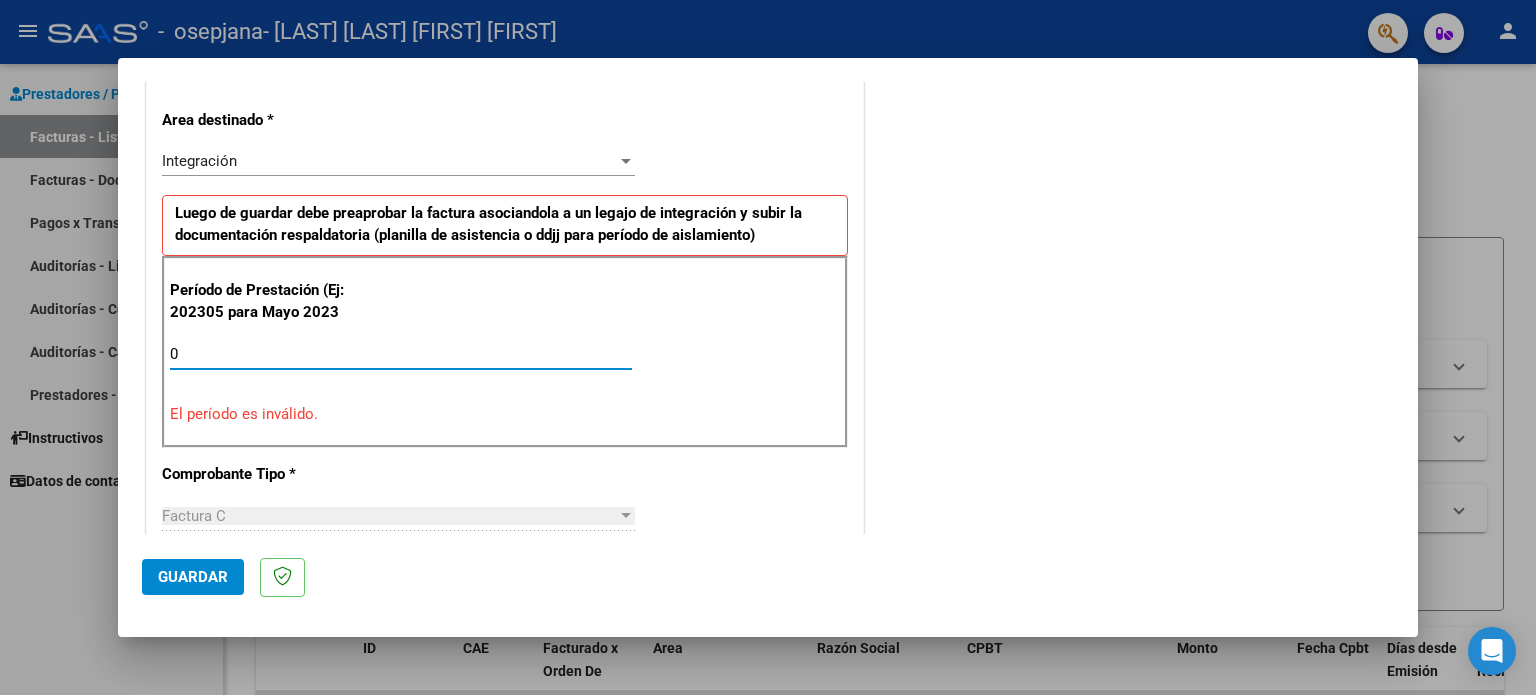 type on "07" 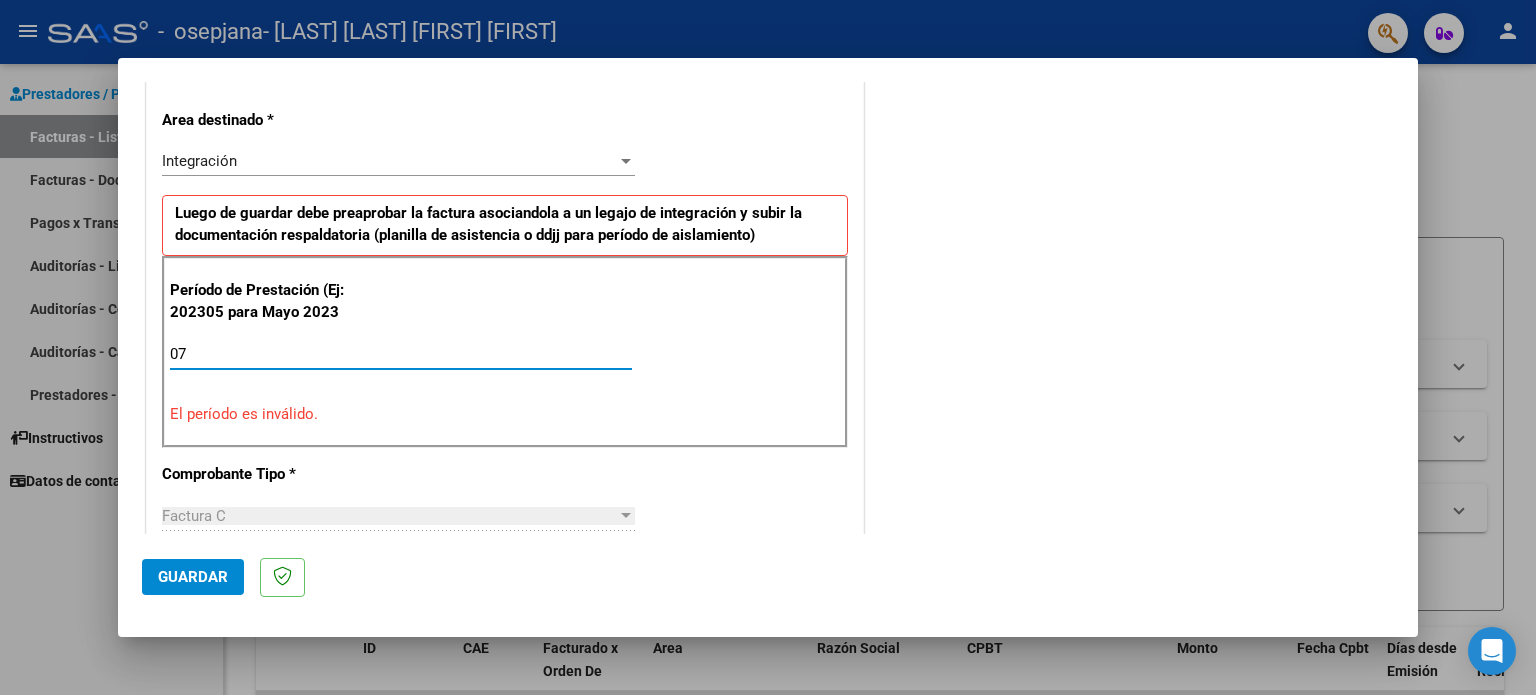 type on "0" 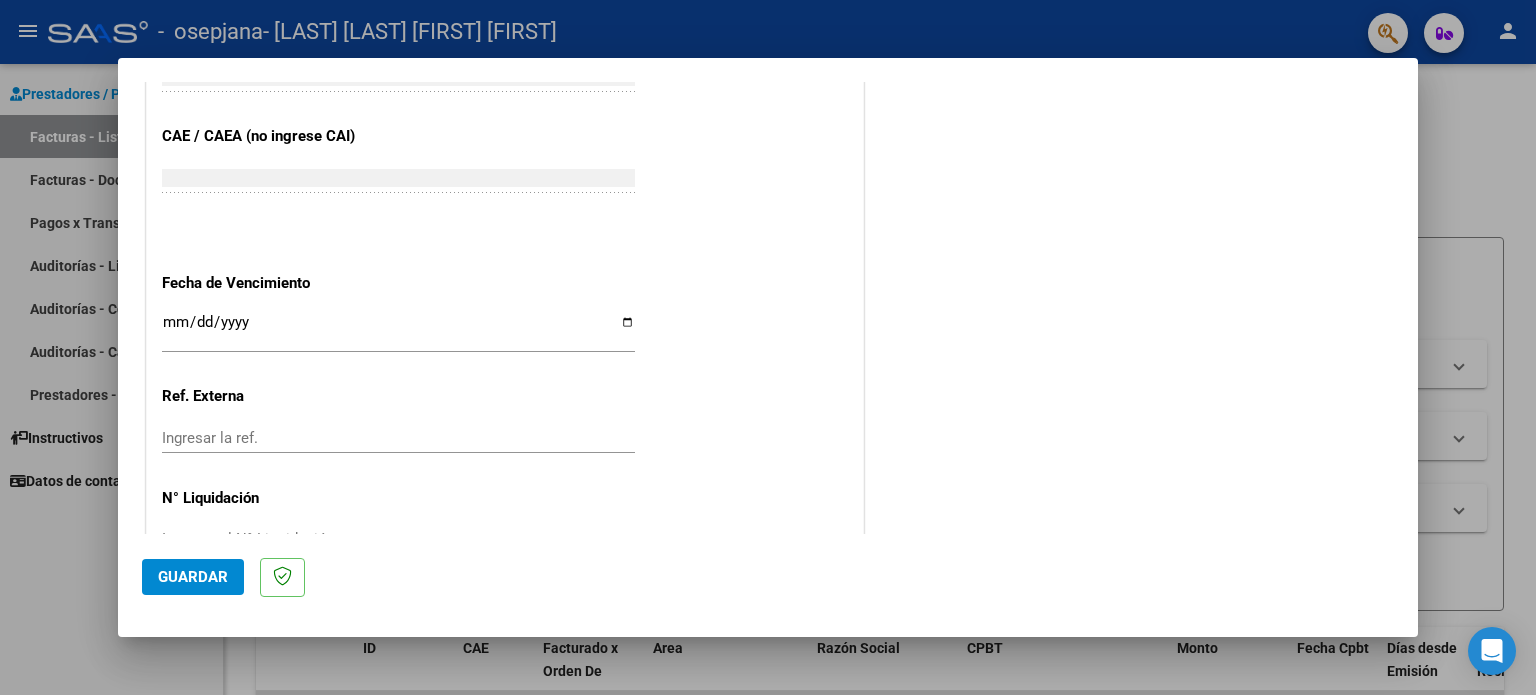 scroll, scrollTop: 0, scrollLeft: 0, axis: both 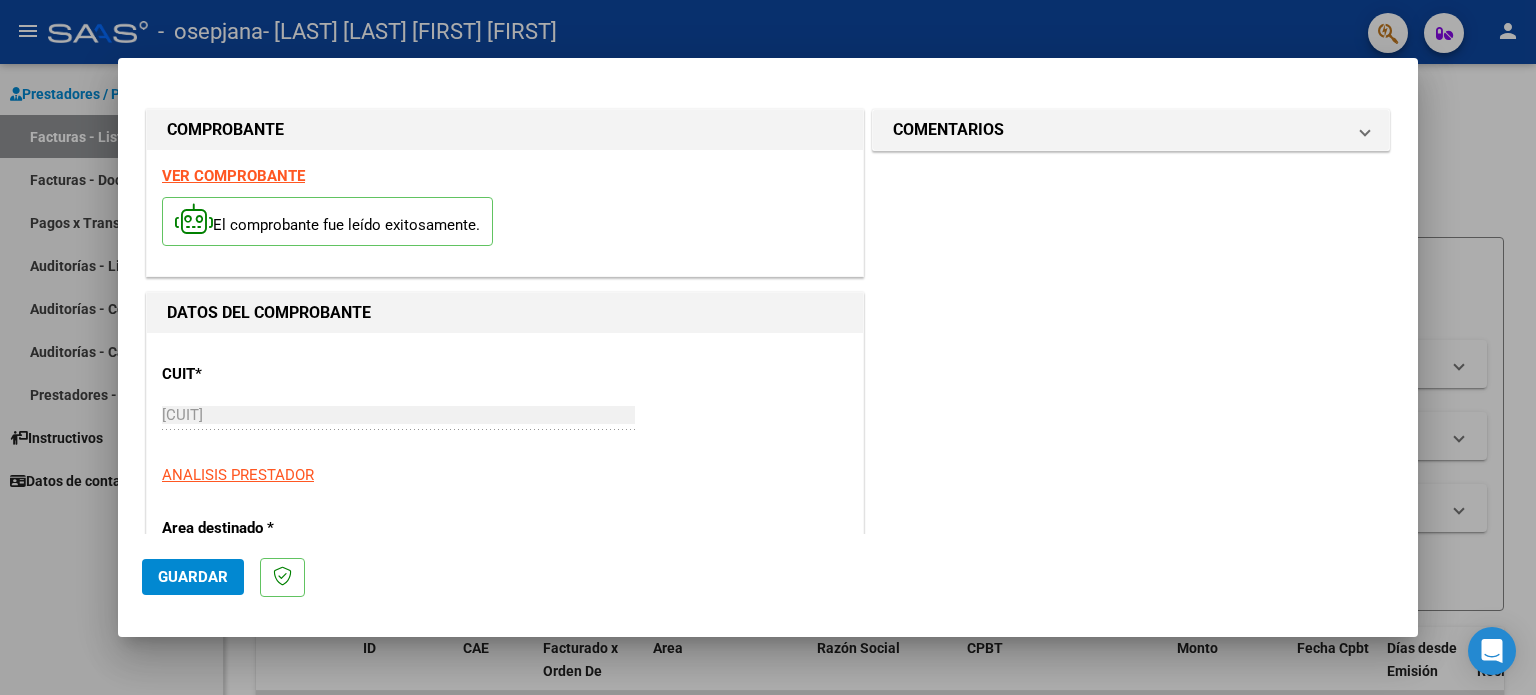 type on "202507" 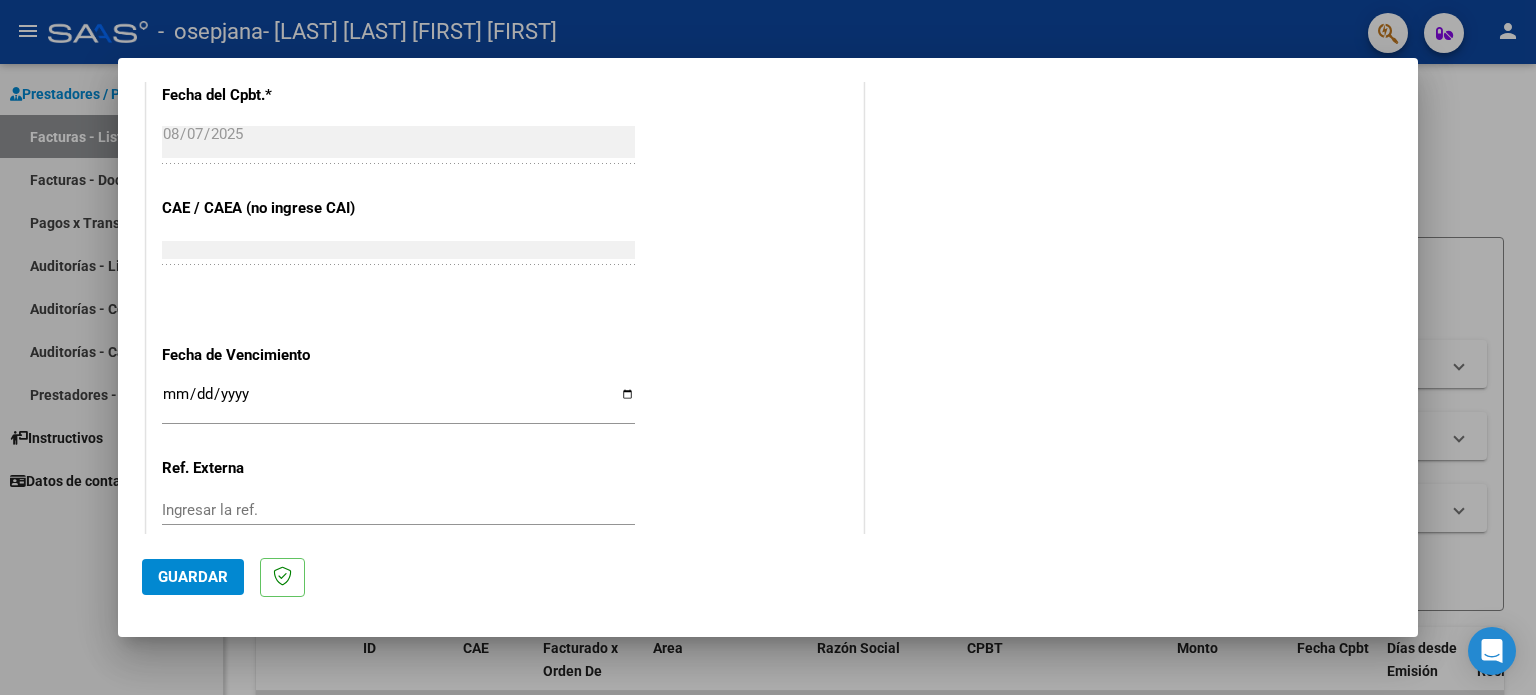 scroll, scrollTop: 1186, scrollLeft: 0, axis: vertical 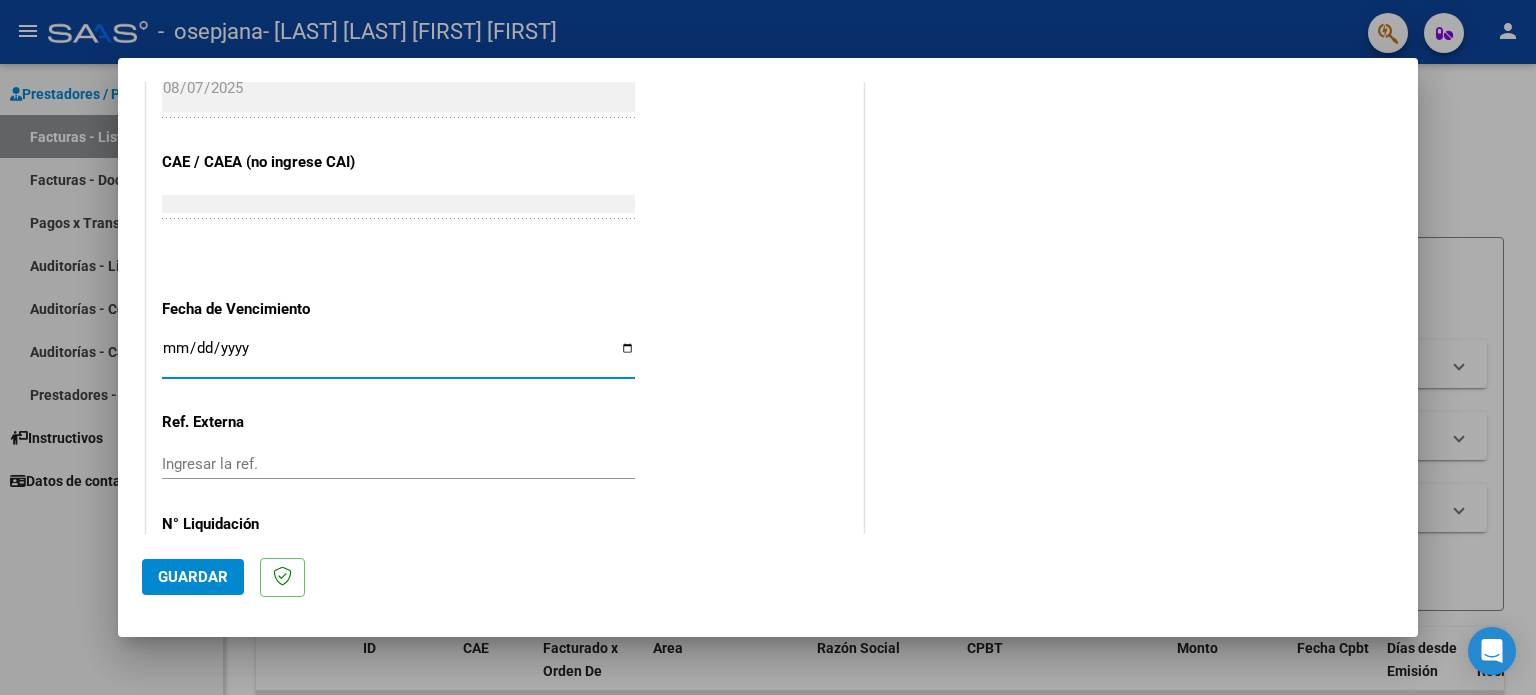 click on "Ingresar la fecha" at bounding box center [398, 356] 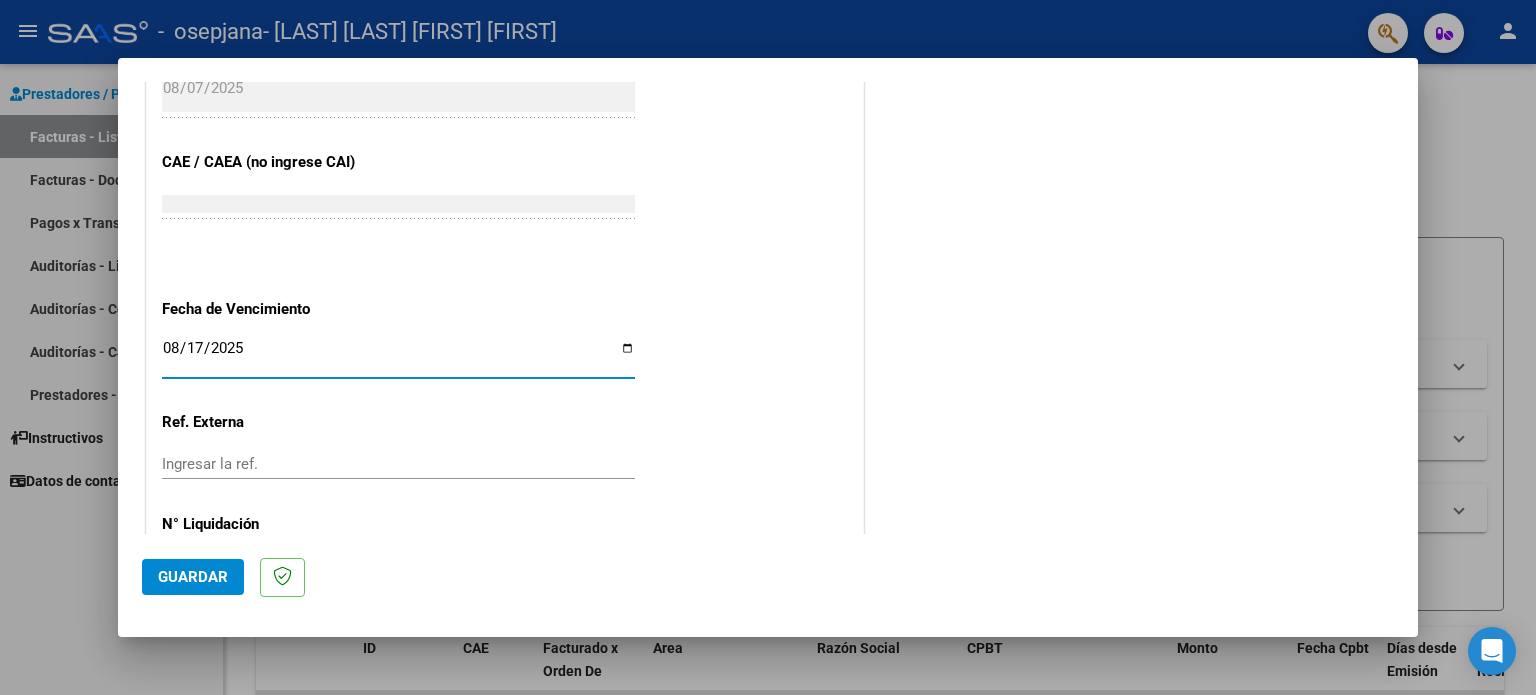 type on "2025-08-17" 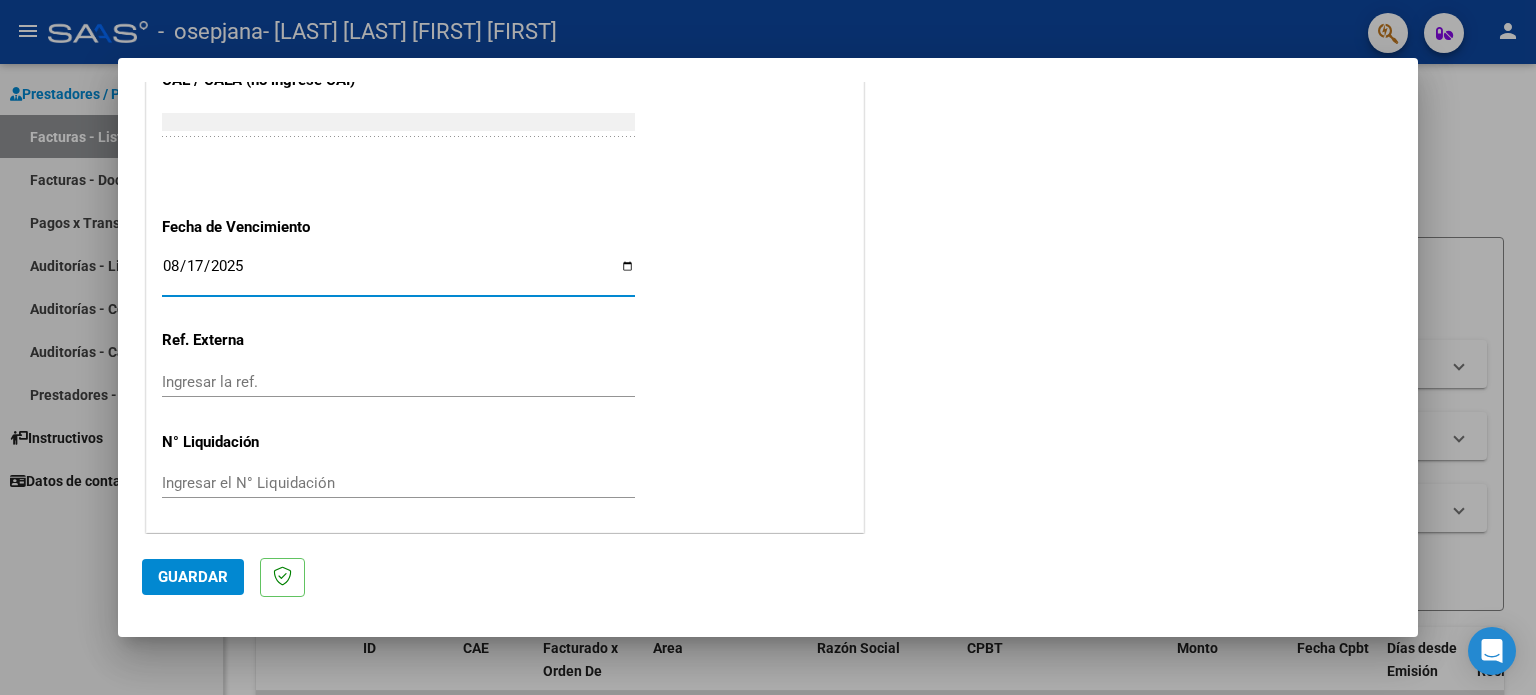 click on "Ingresar la ref." at bounding box center (398, 382) 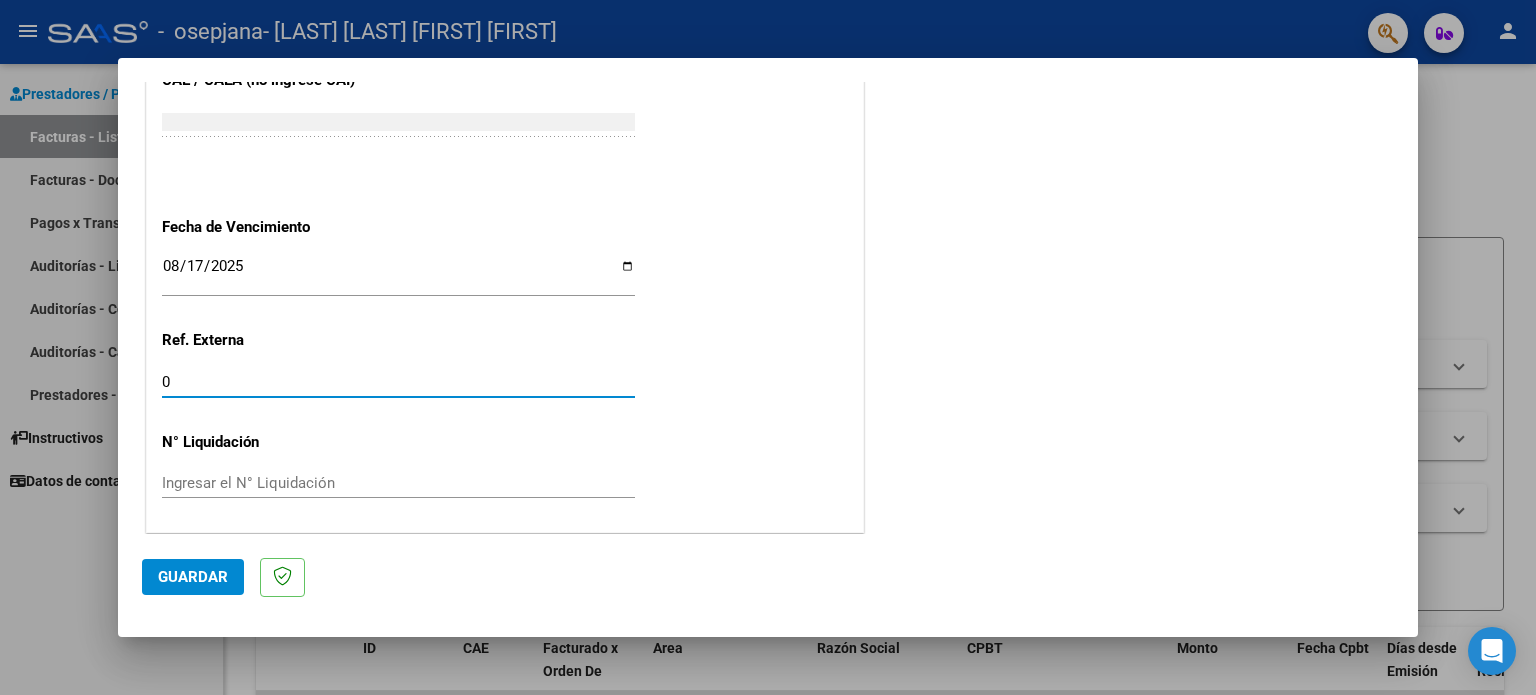 type on "07" 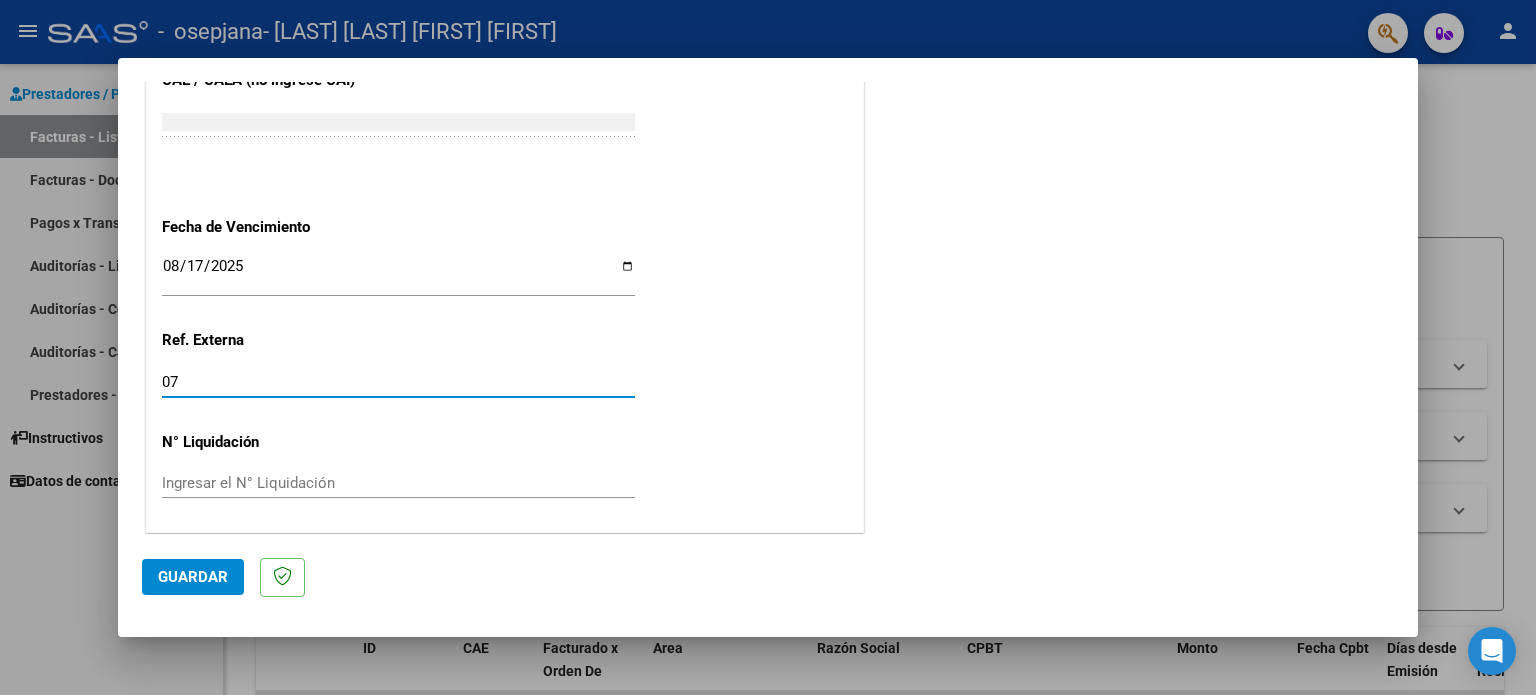 type 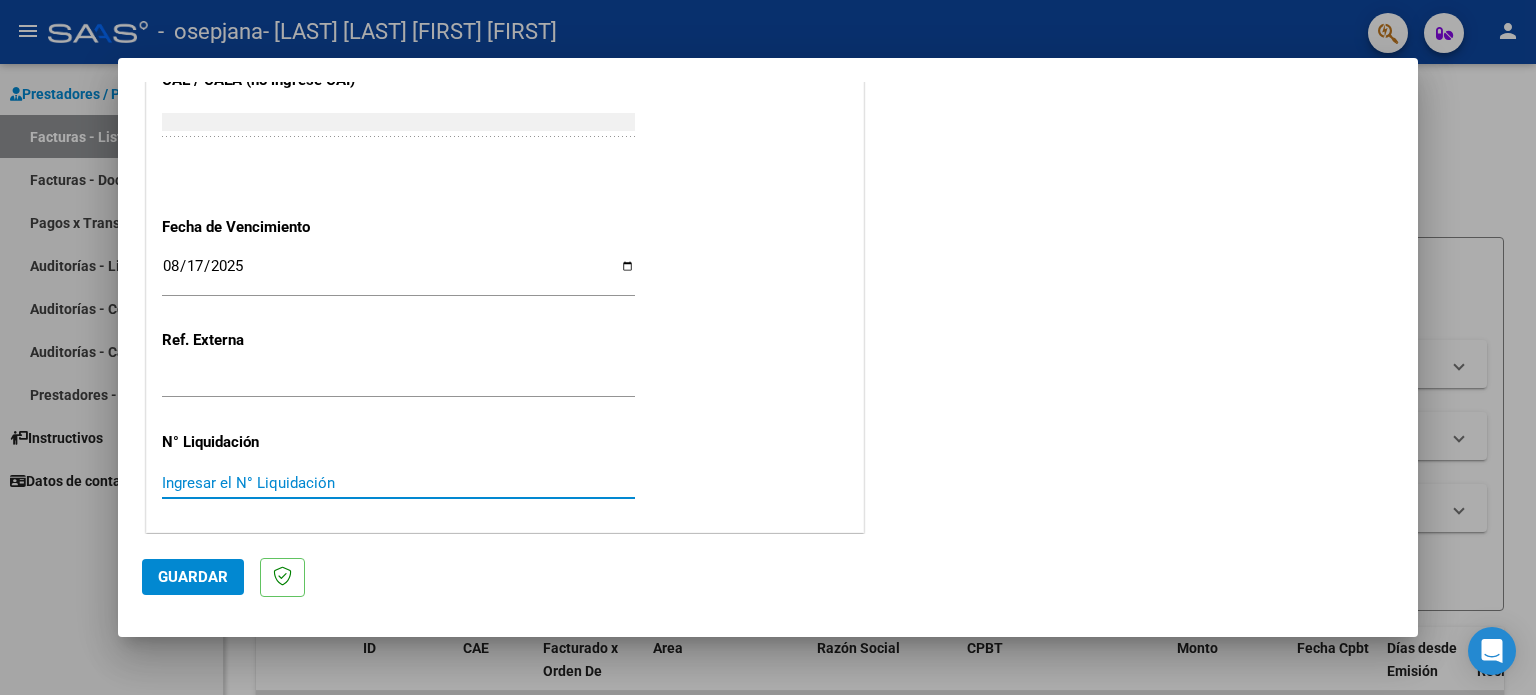 click on "Ingresar el N° Liquidación" at bounding box center (398, 483) 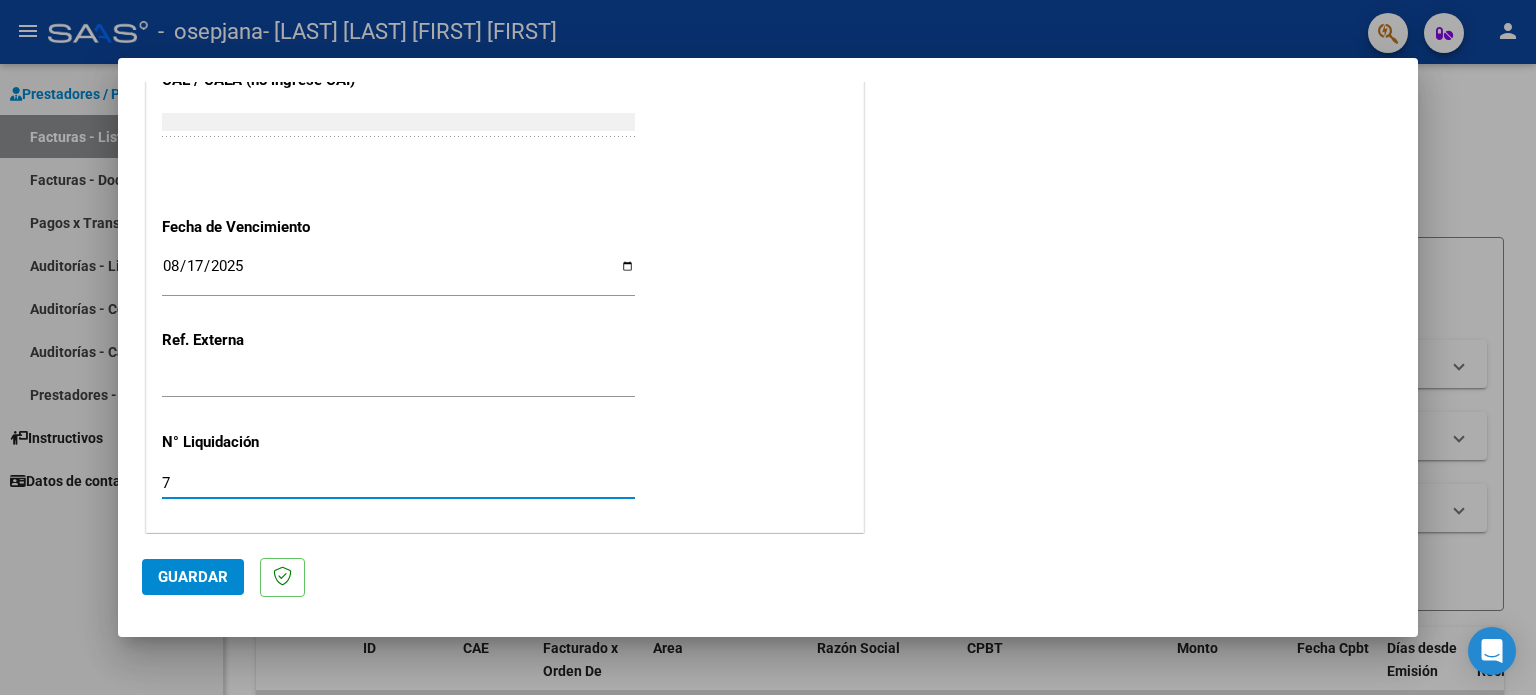 type on "7" 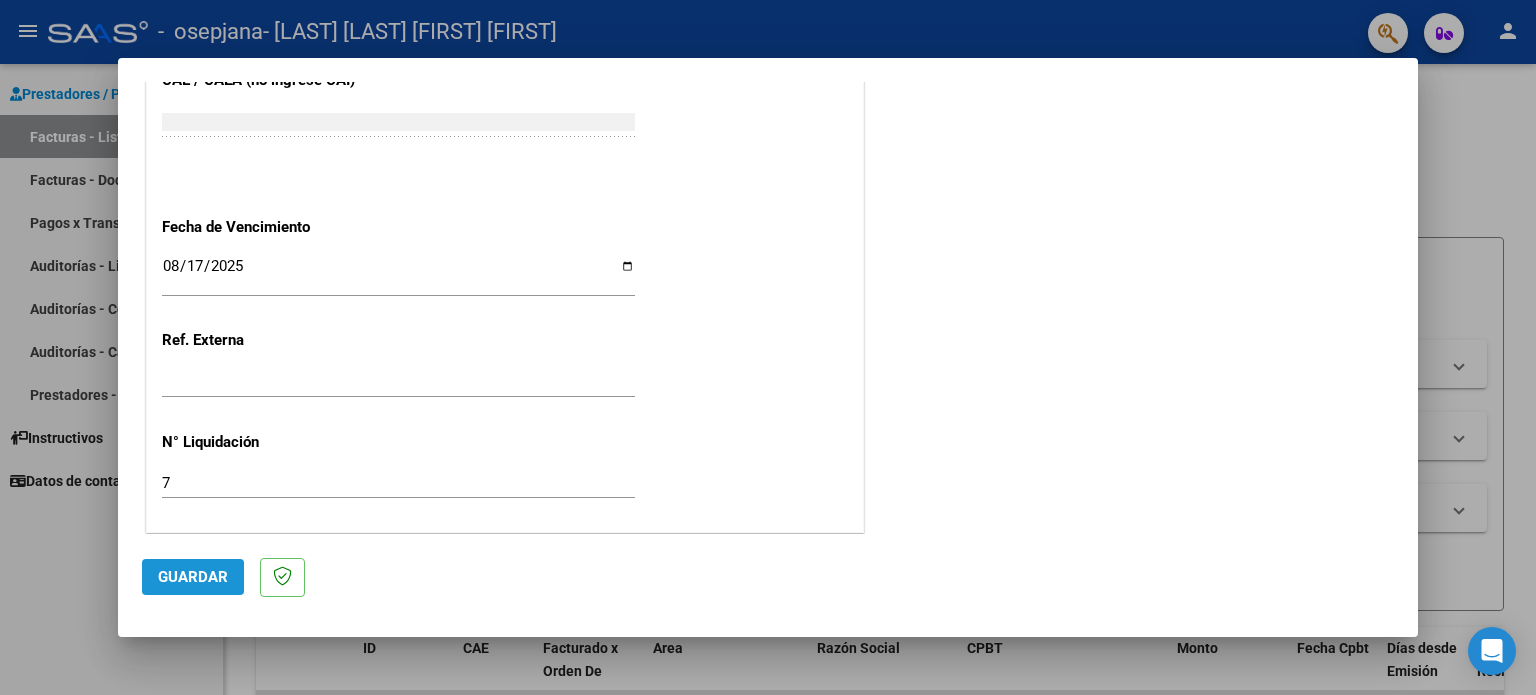 click on "Guardar" 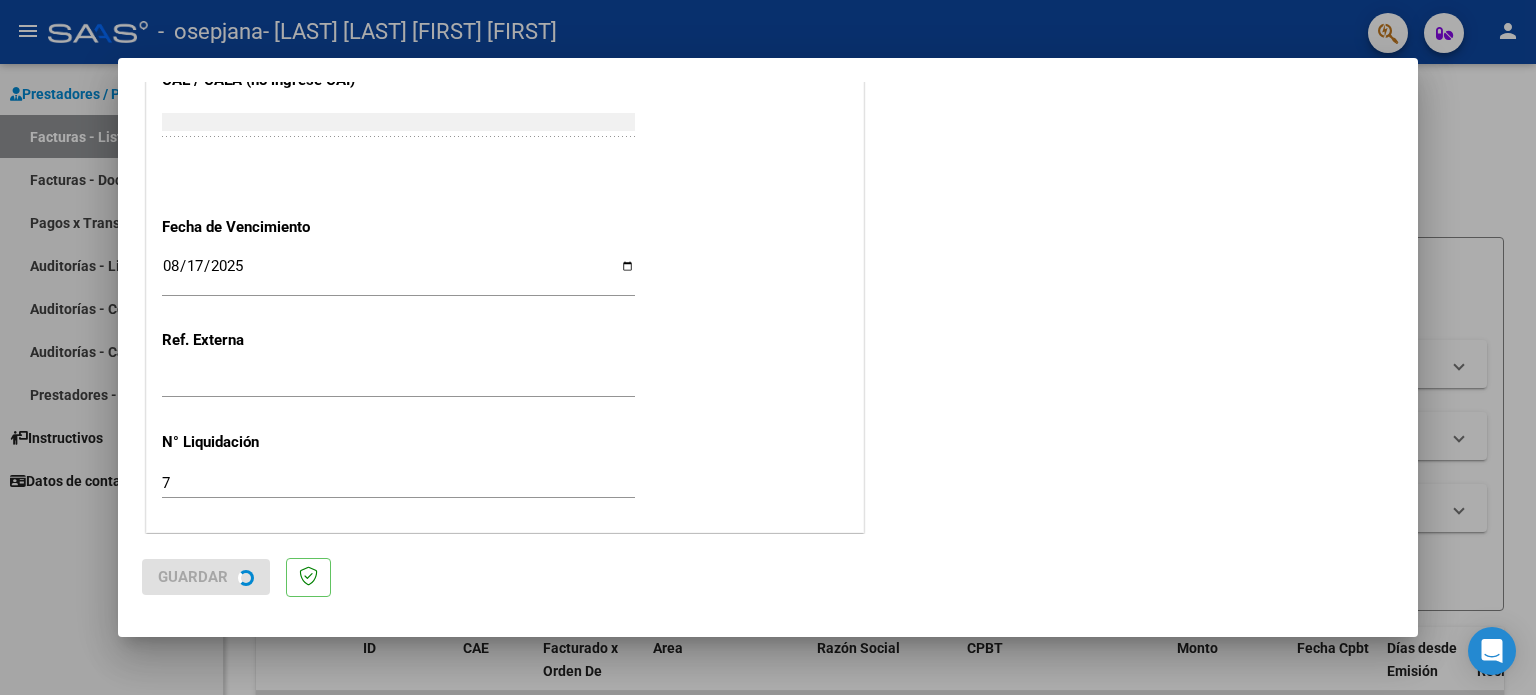 scroll, scrollTop: 0, scrollLeft: 0, axis: both 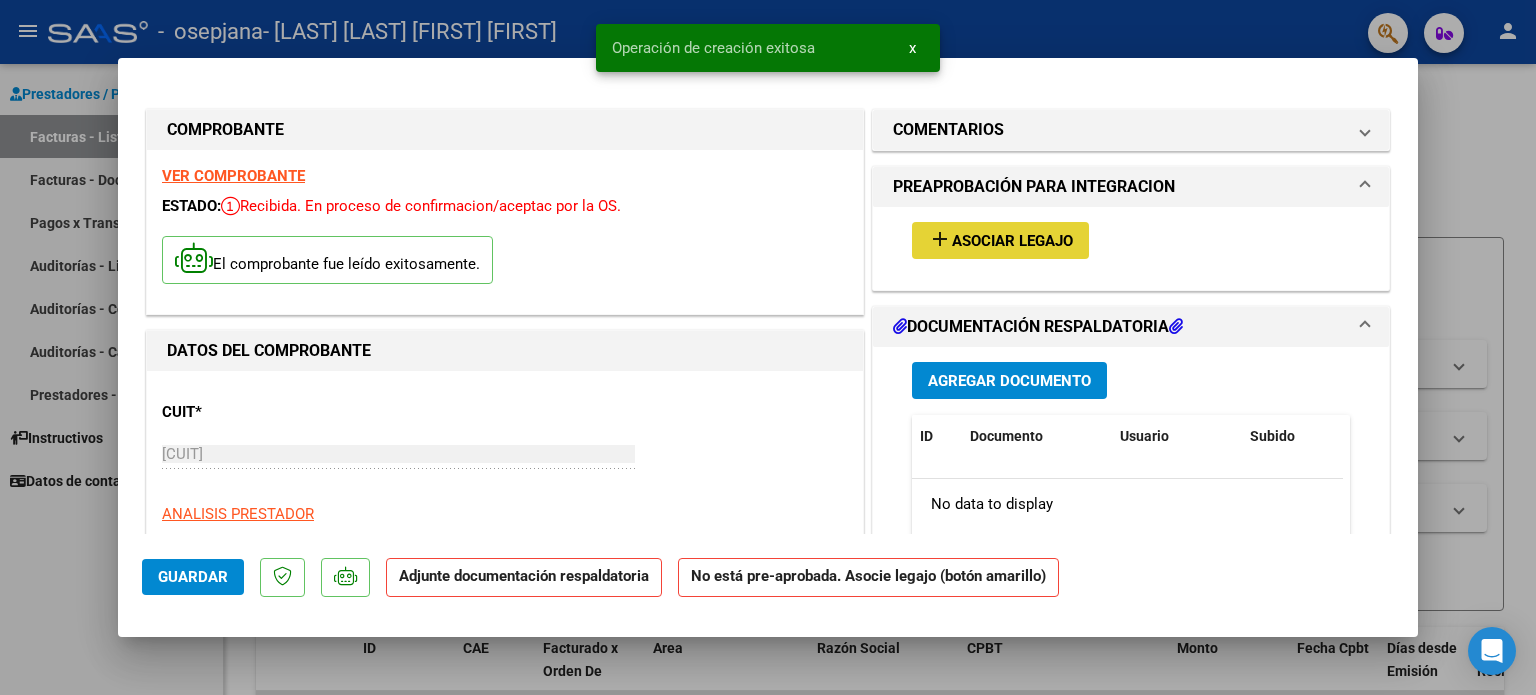 click on "Asociar Legajo" at bounding box center [1012, 241] 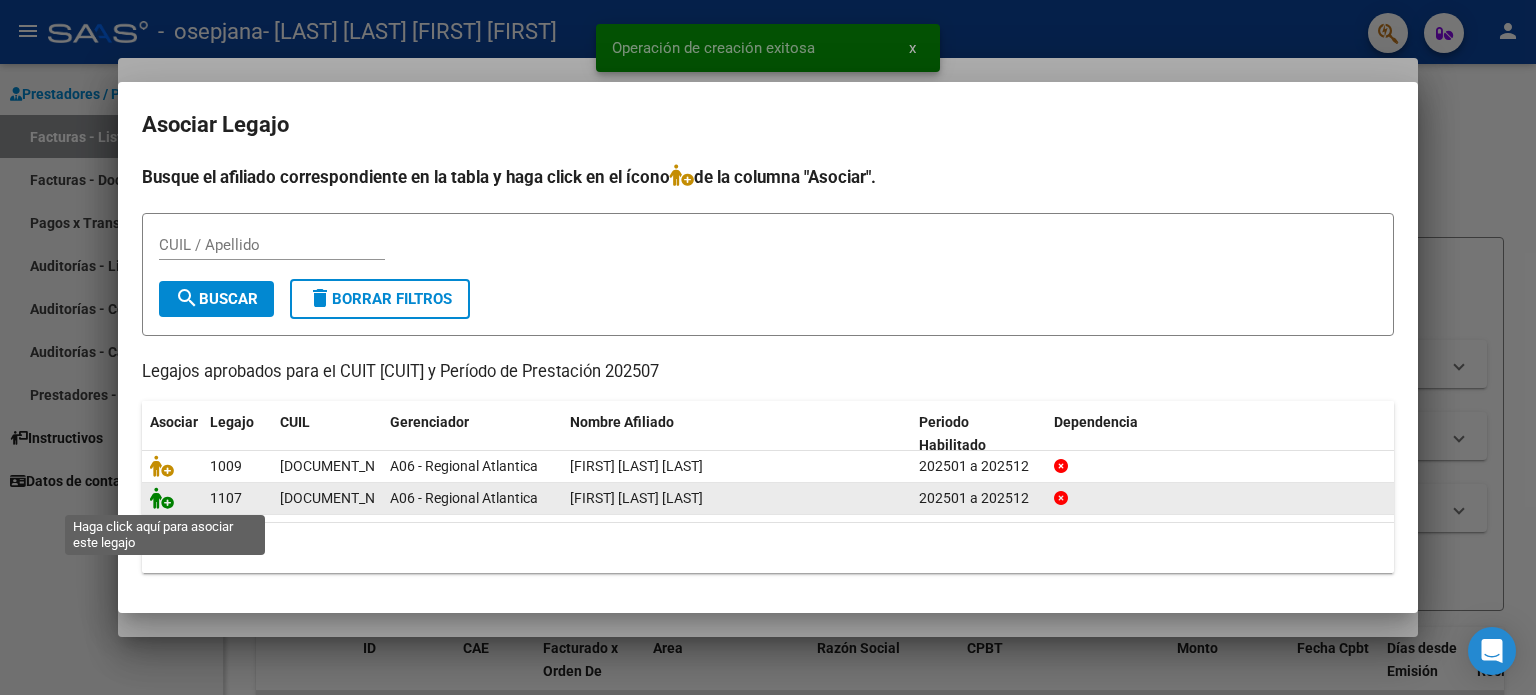 click 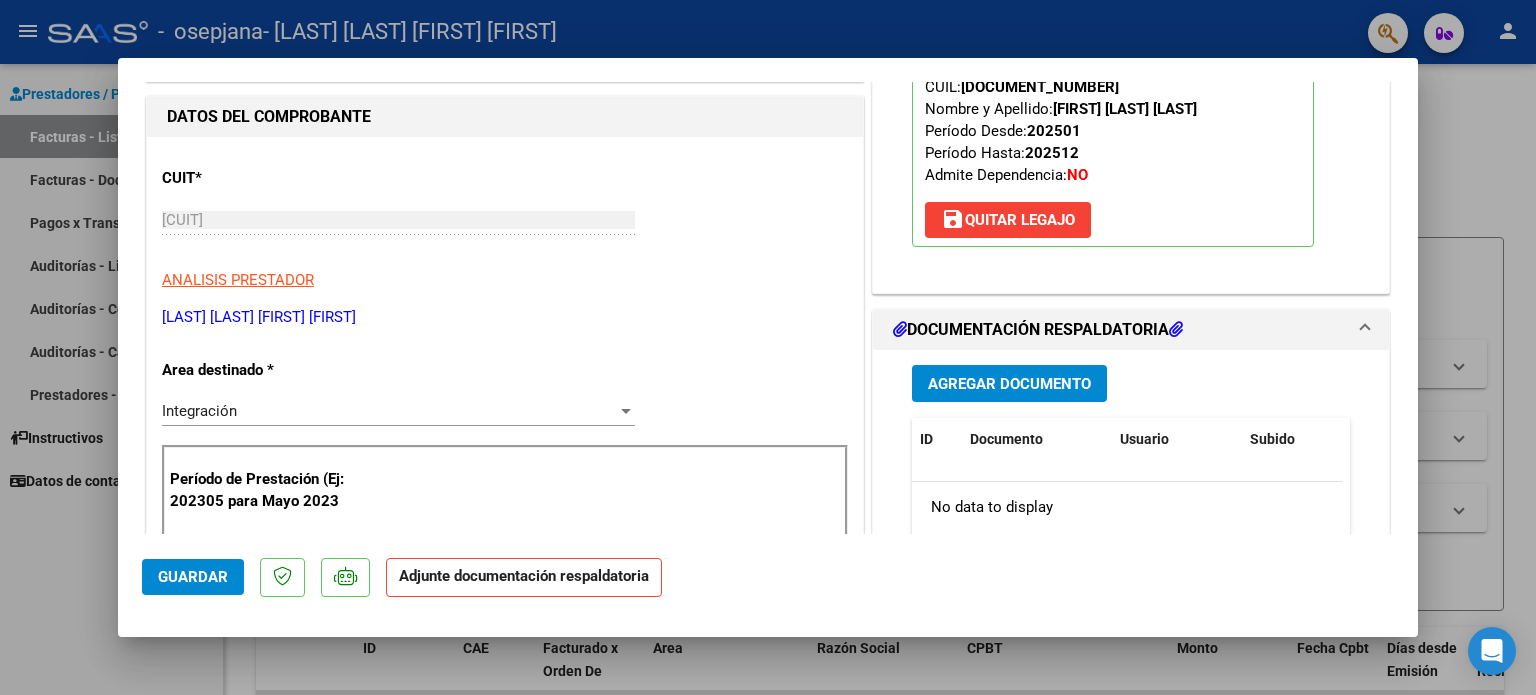 scroll, scrollTop: 235, scrollLeft: 0, axis: vertical 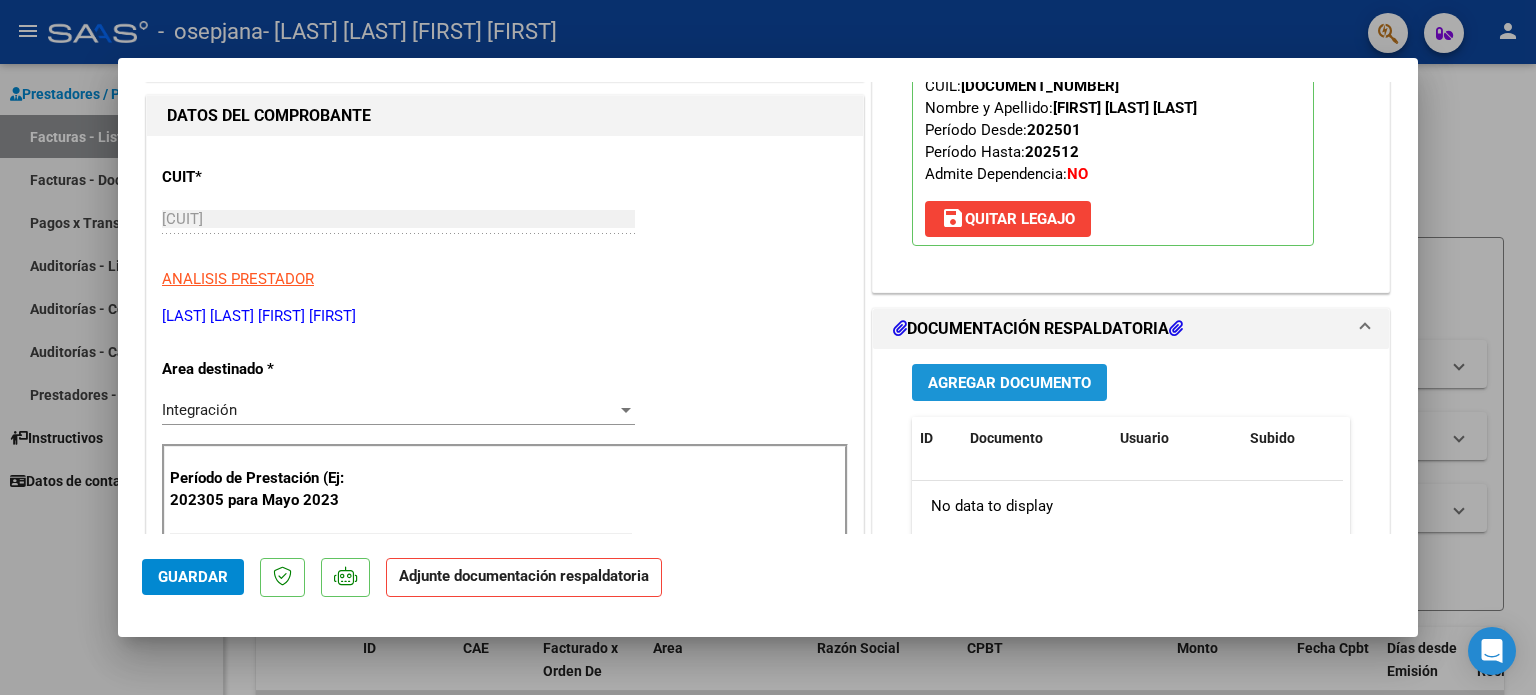 click on "Agregar Documento" at bounding box center [1009, 382] 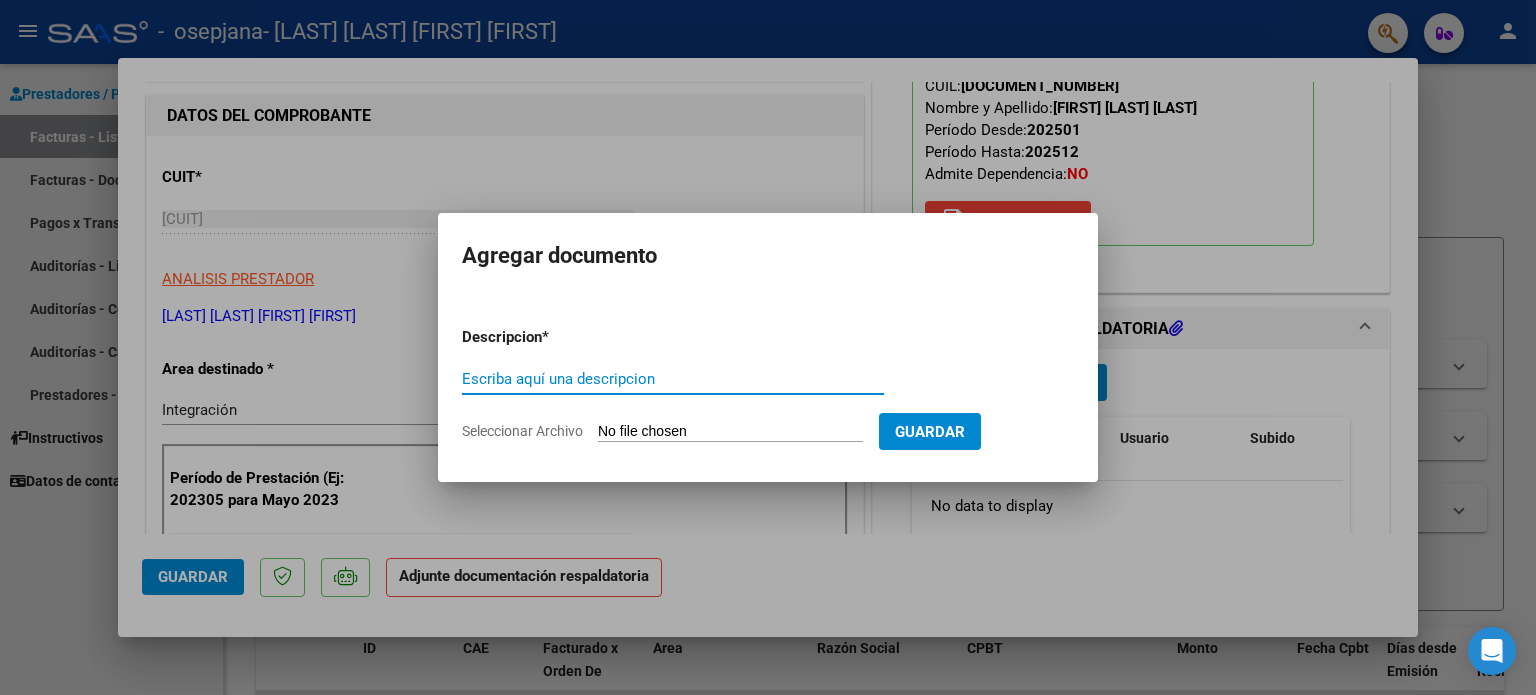 click on "Escriba aquí una descripcion" at bounding box center [673, 379] 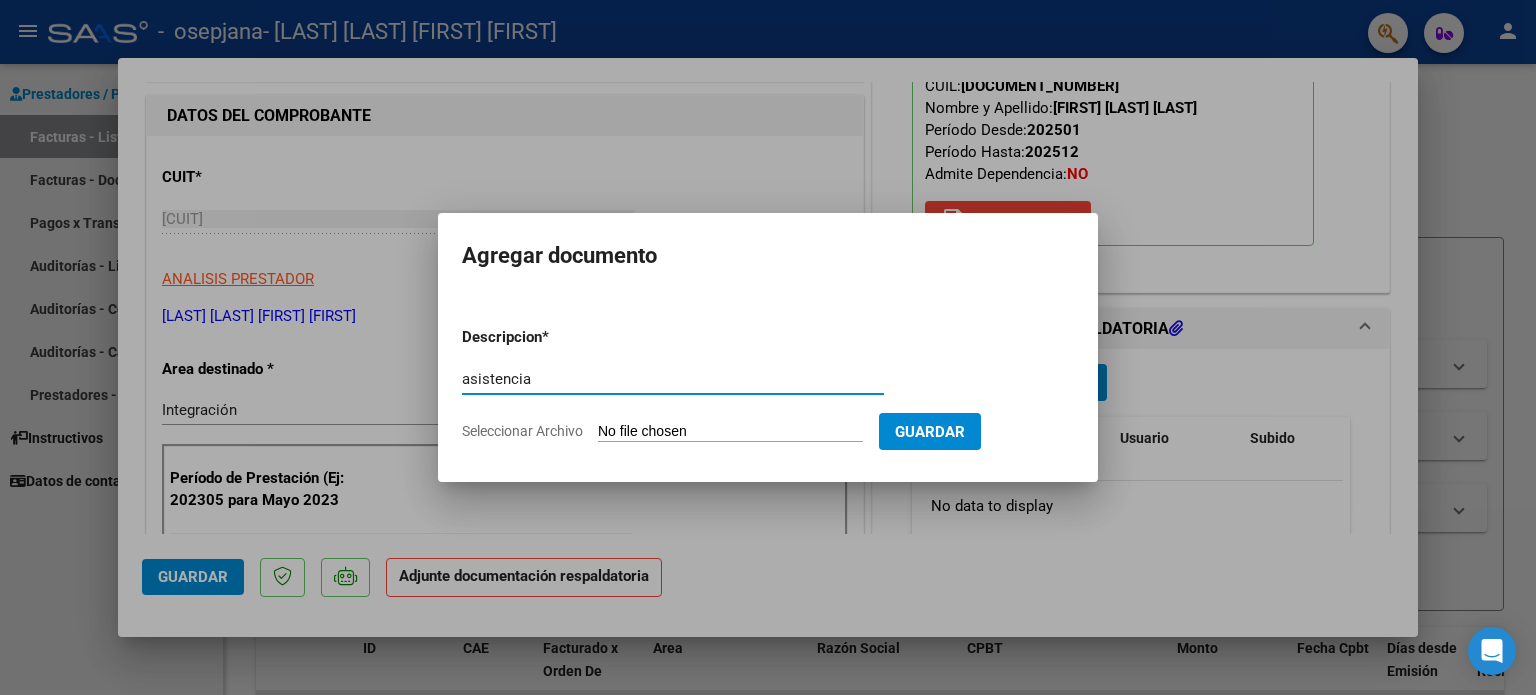 type on "asistencia" 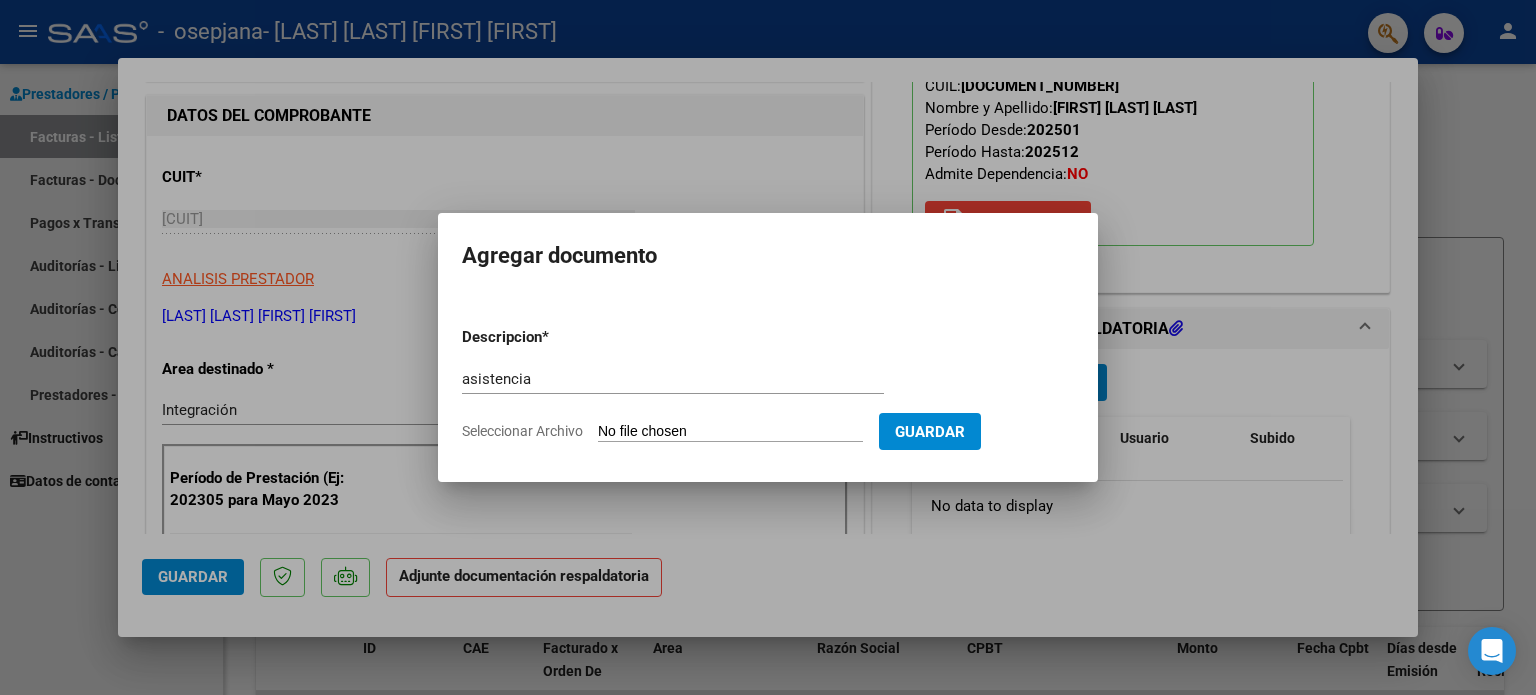 click on "Seleccionar Archivo" at bounding box center [730, 432] 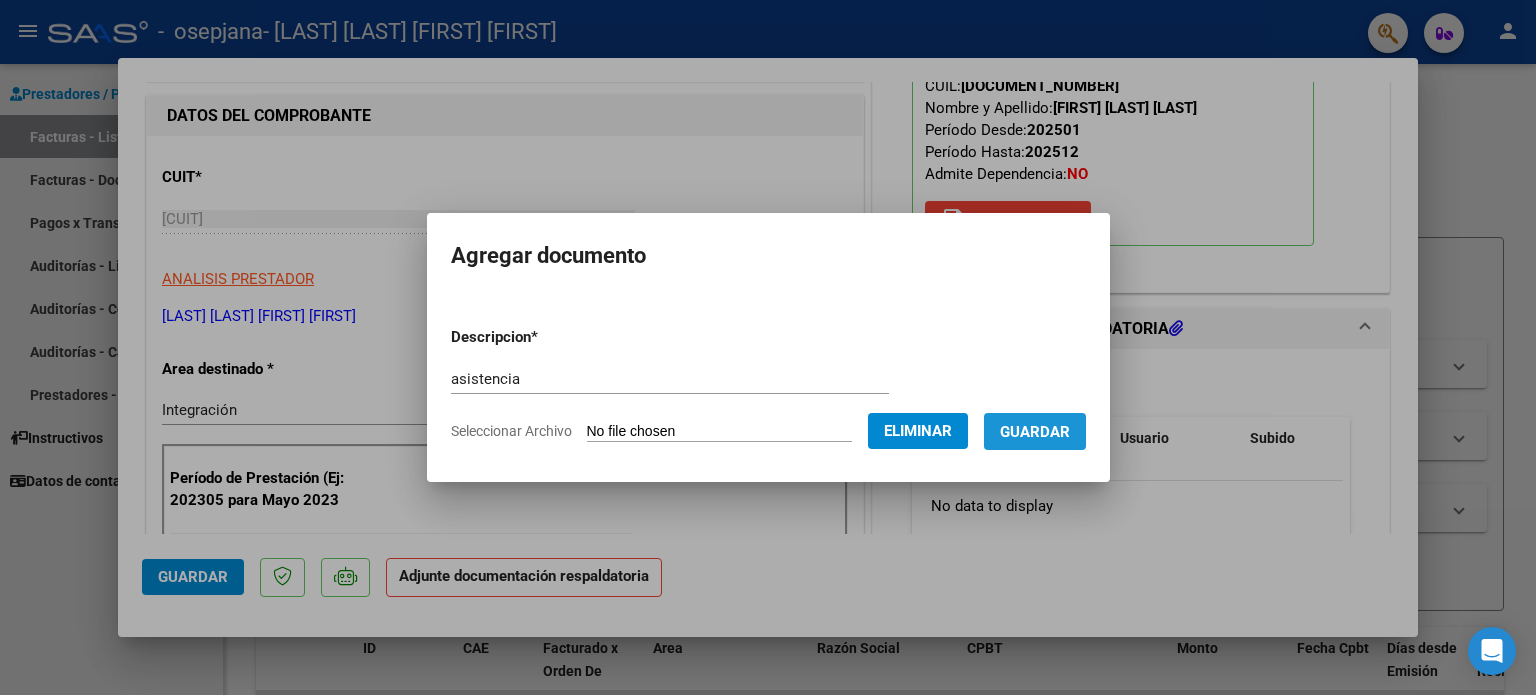 click on "Guardar" at bounding box center (1035, 432) 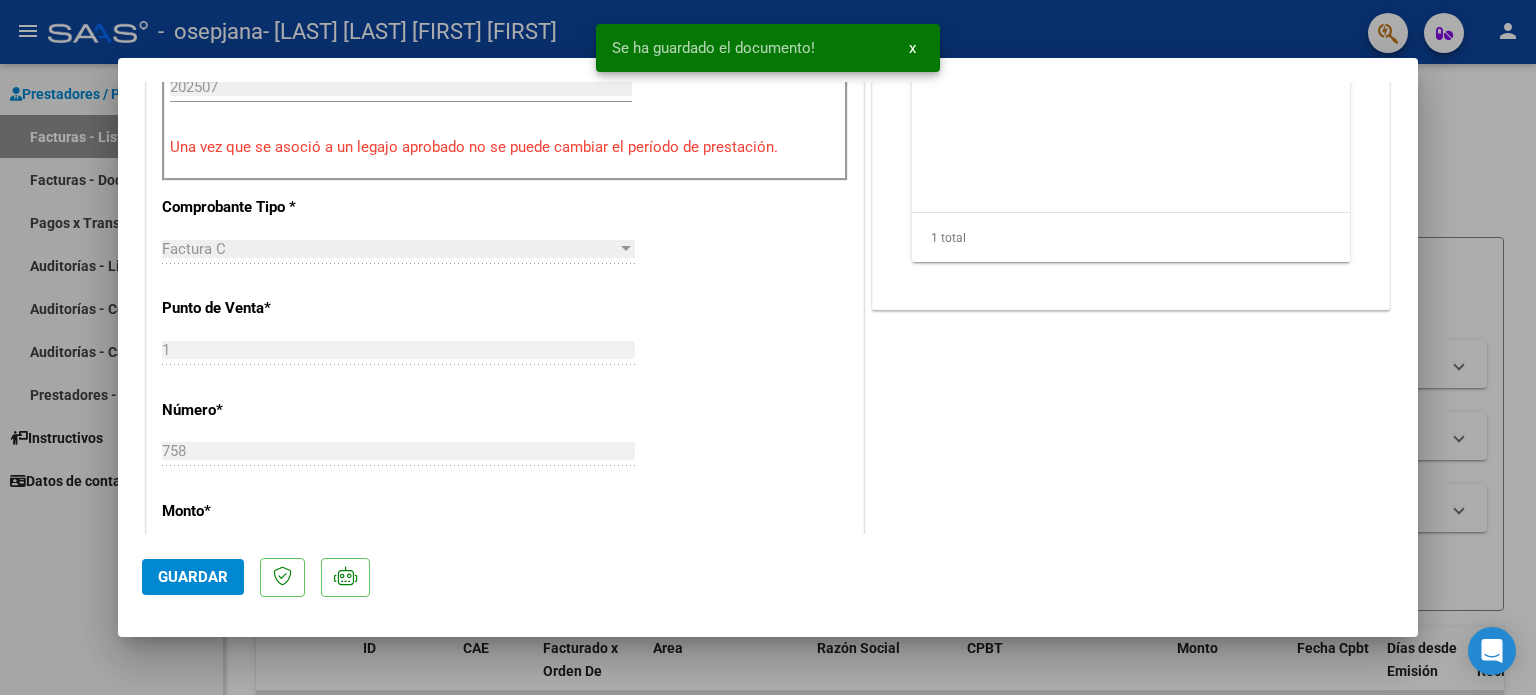 scroll, scrollTop: 688, scrollLeft: 0, axis: vertical 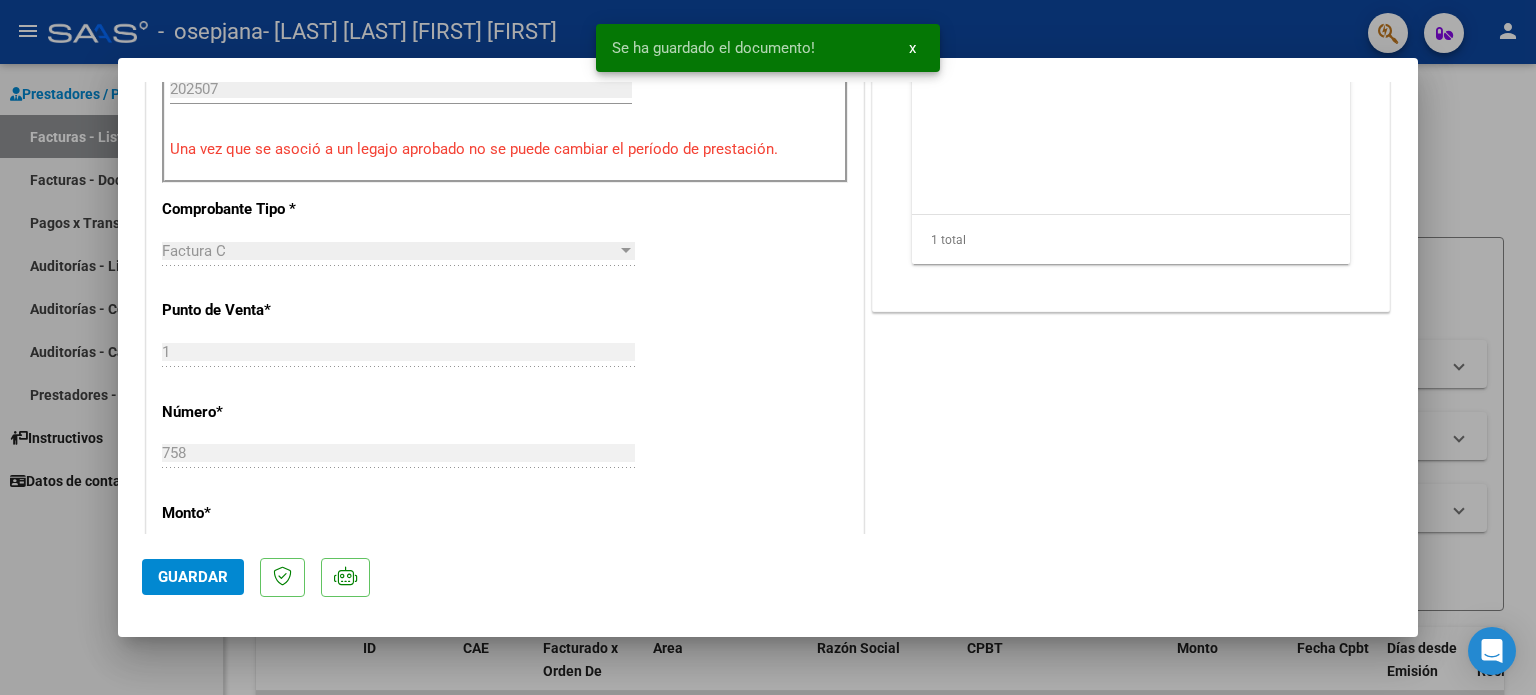 click on "Guardar" 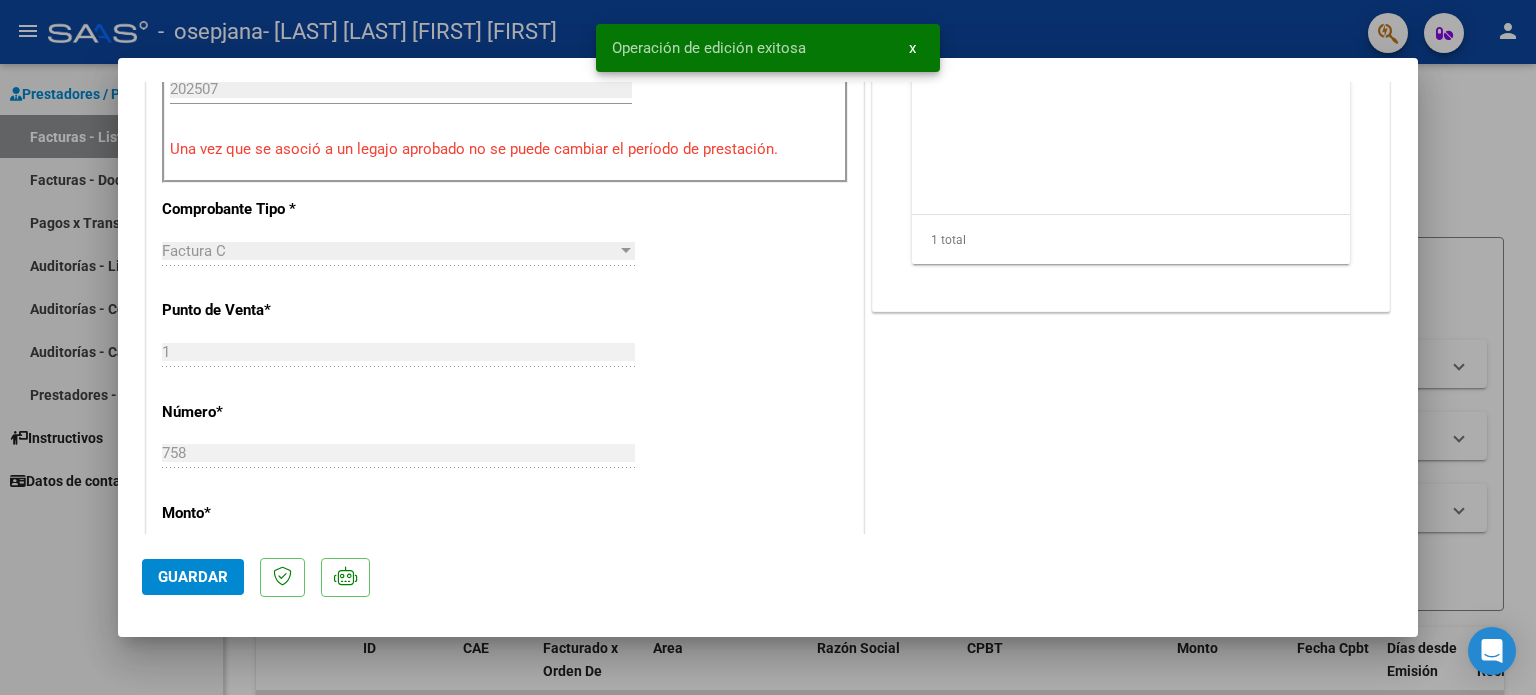click at bounding box center (768, 347) 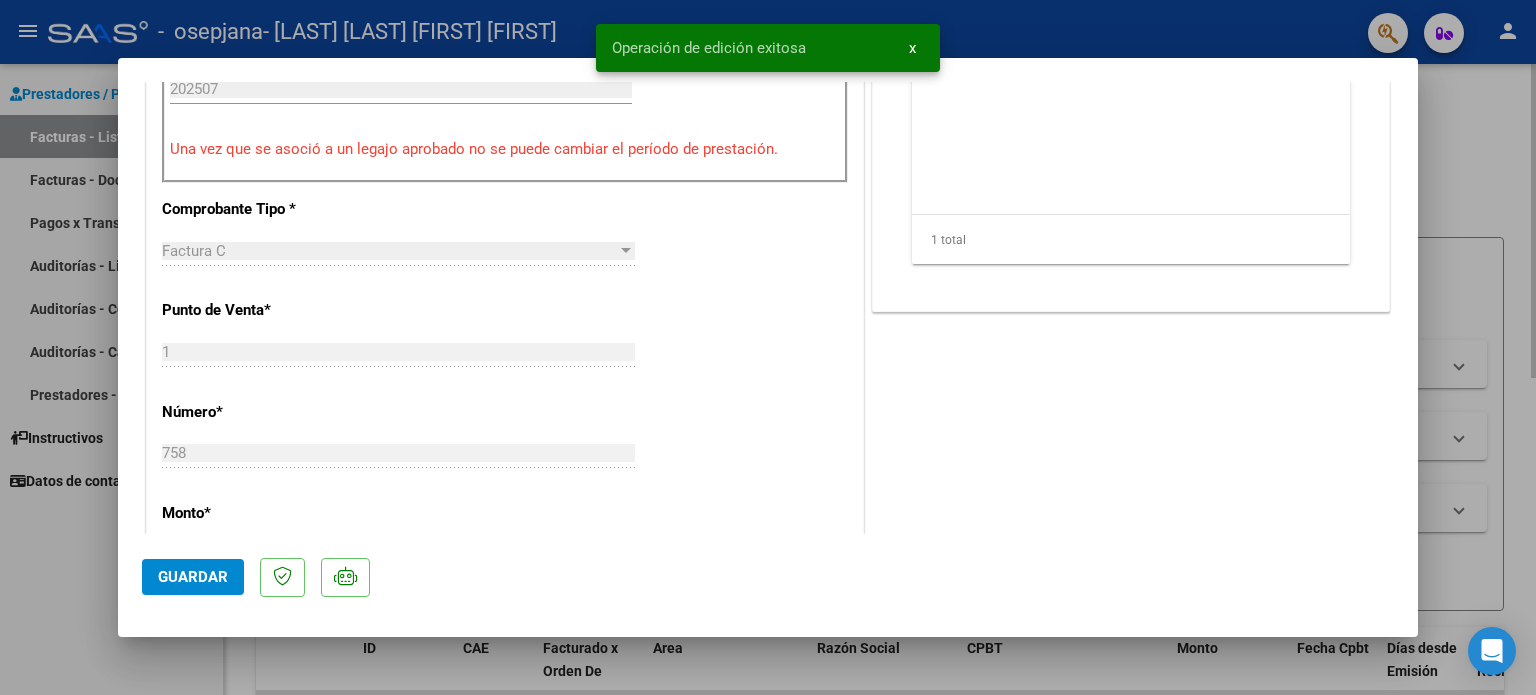 type 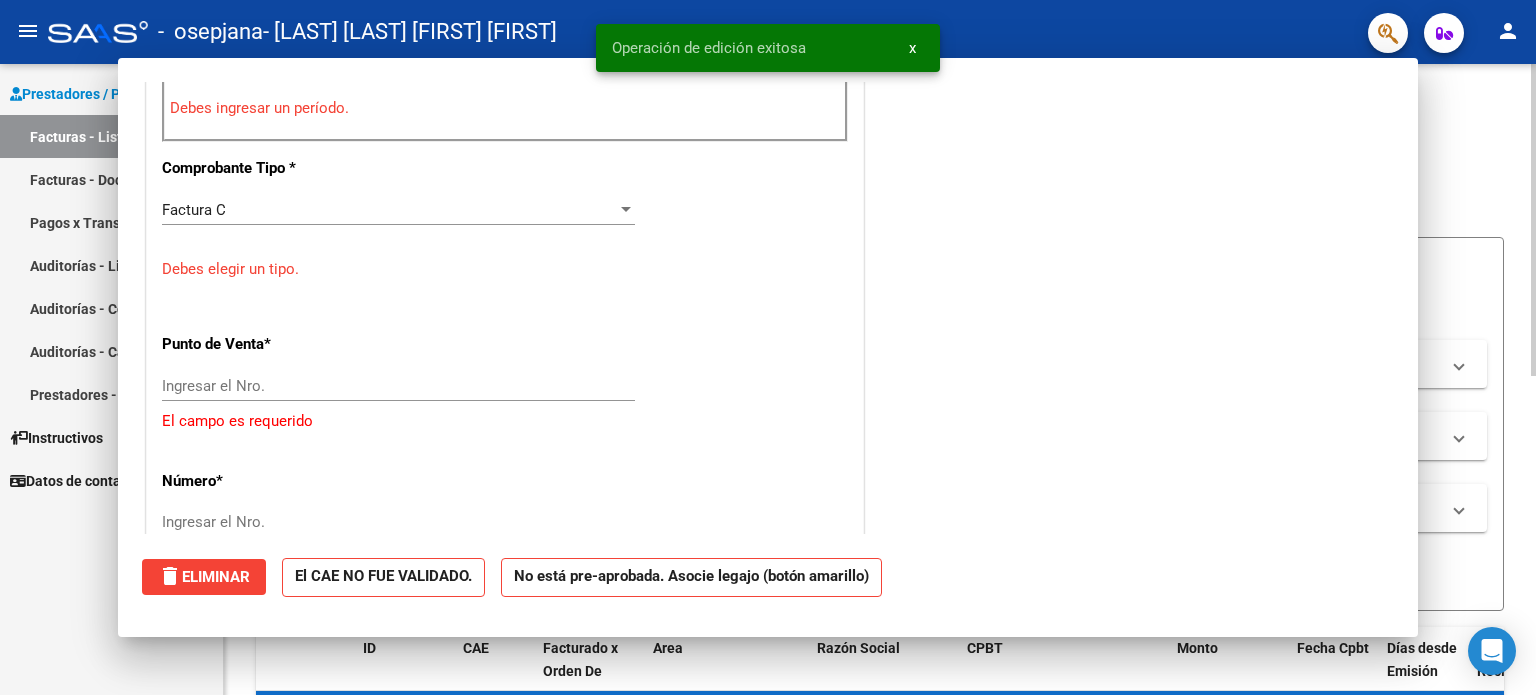 scroll, scrollTop: 648, scrollLeft: 0, axis: vertical 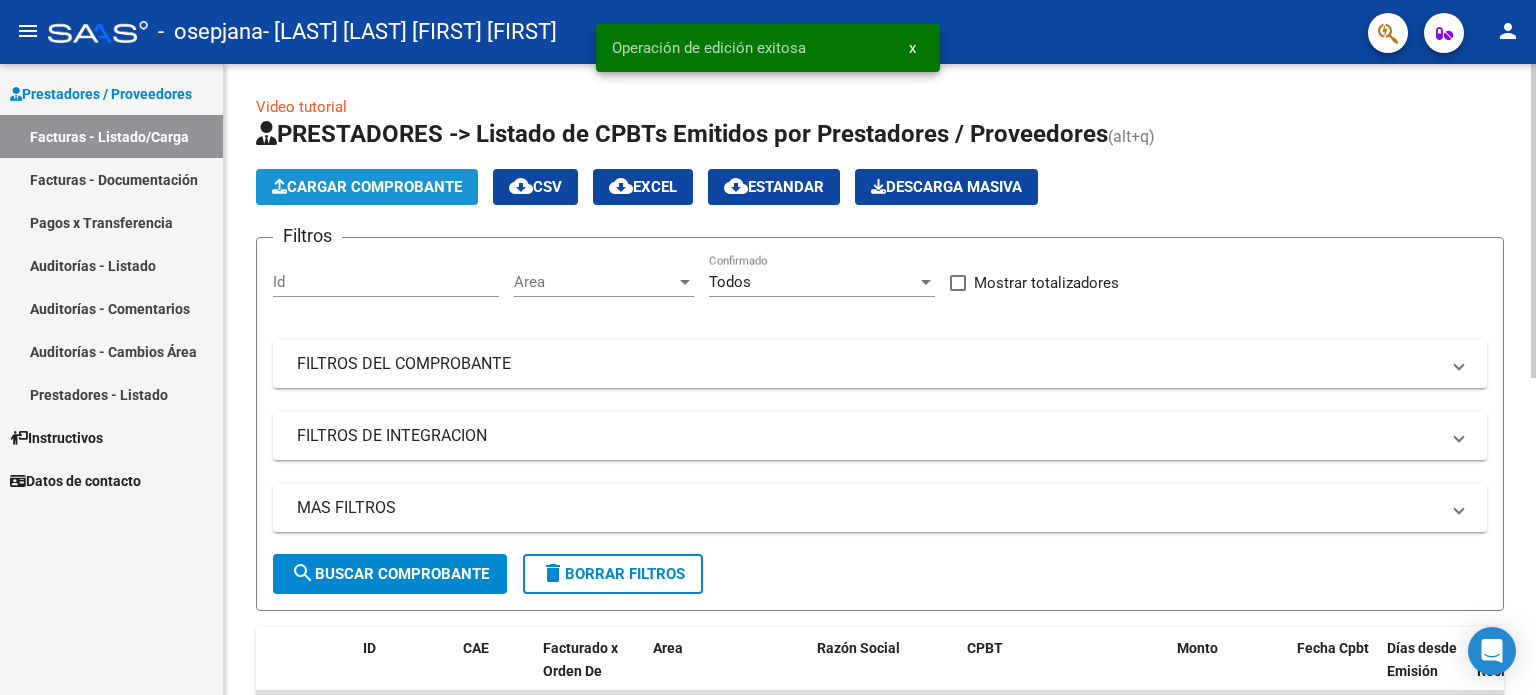 click on "Cargar Comprobante" 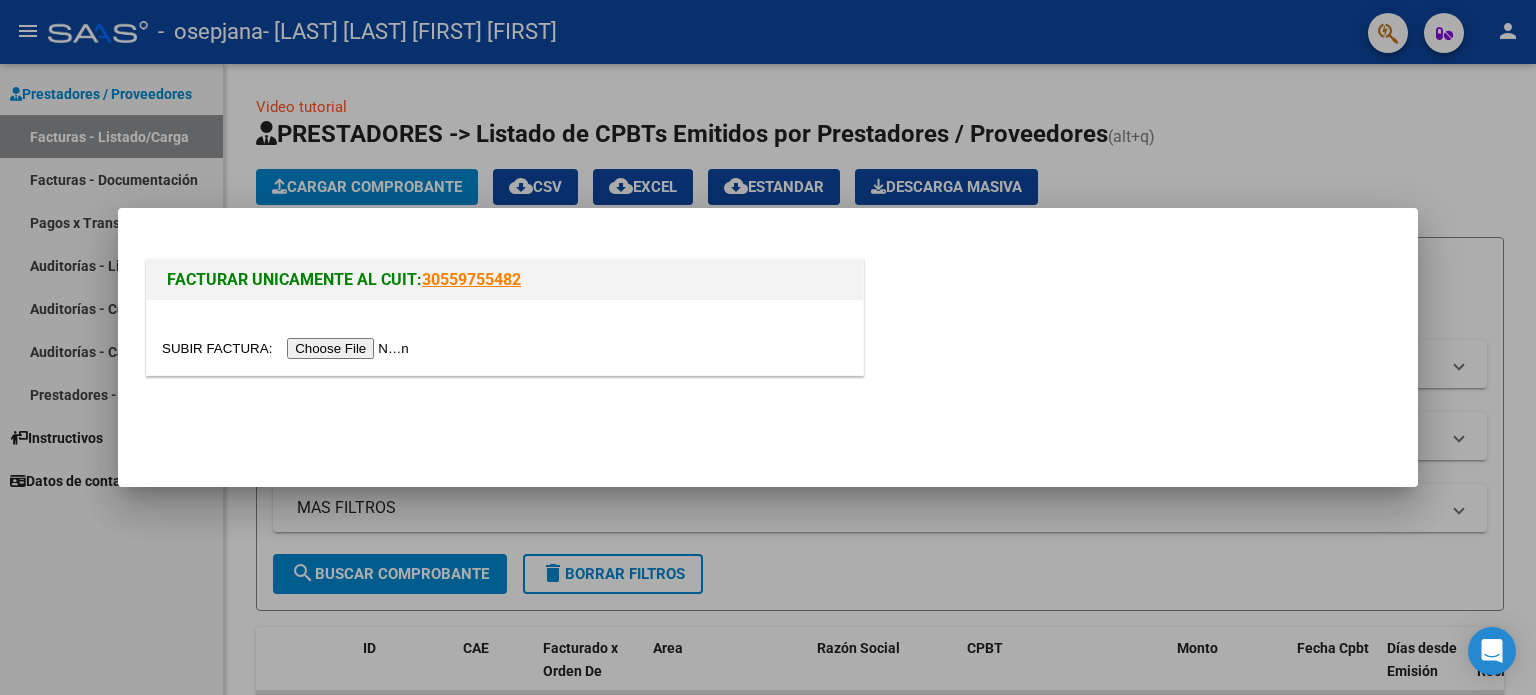 click at bounding box center [288, 348] 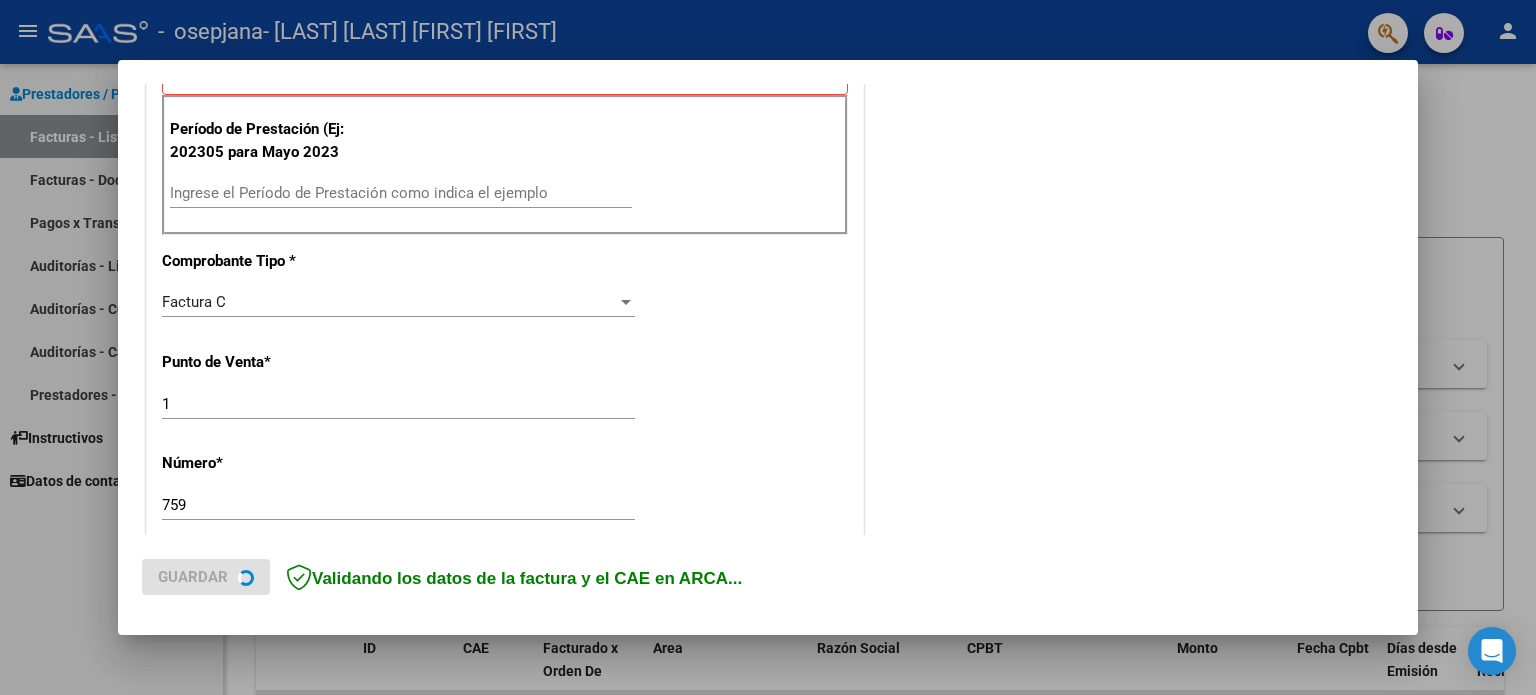 scroll, scrollTop: 568, scrollLeft: 0, axis: vertical 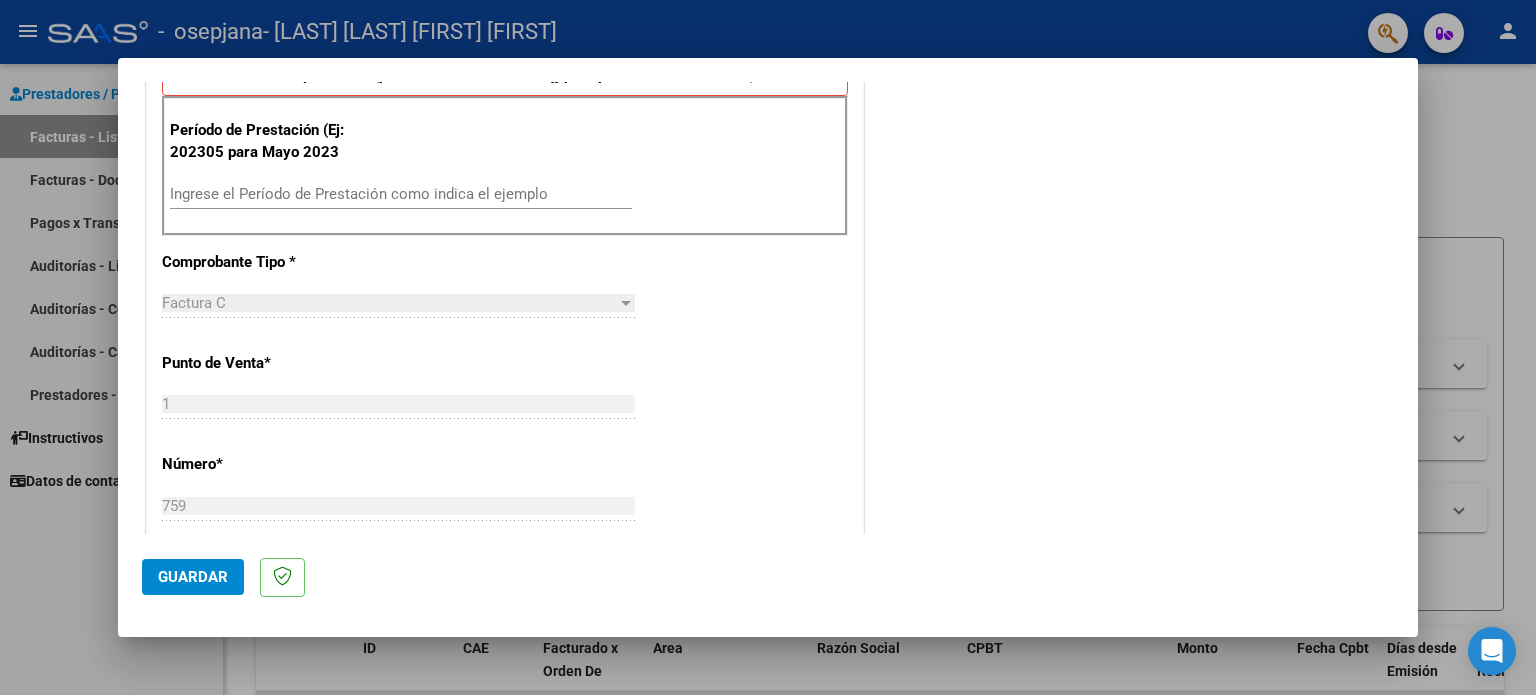 click on "Ingrese el Período de Prestación como indica el ejemplo" at bounding box center [401, 203] 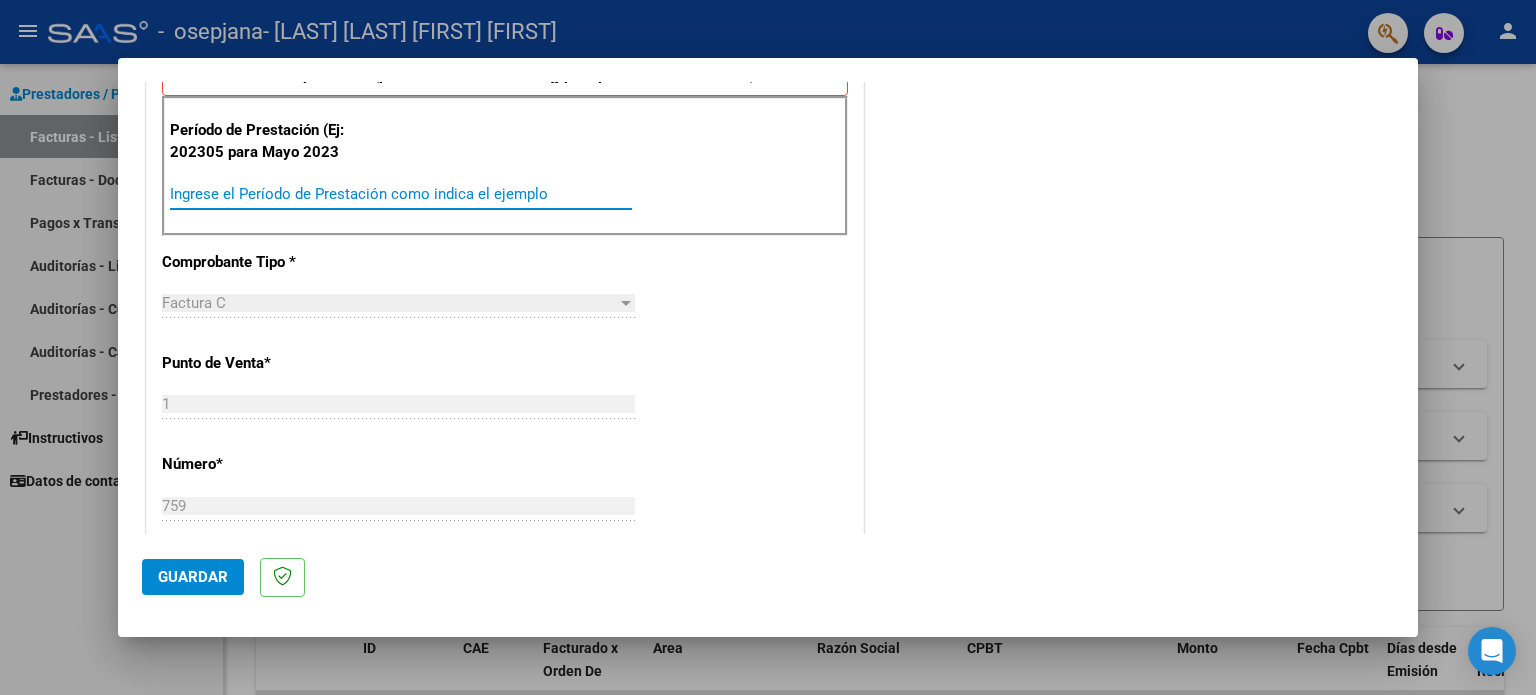 click on "Ingrese el Período de Prestación como indica el ejemplo" at bounding box center [401, 194] 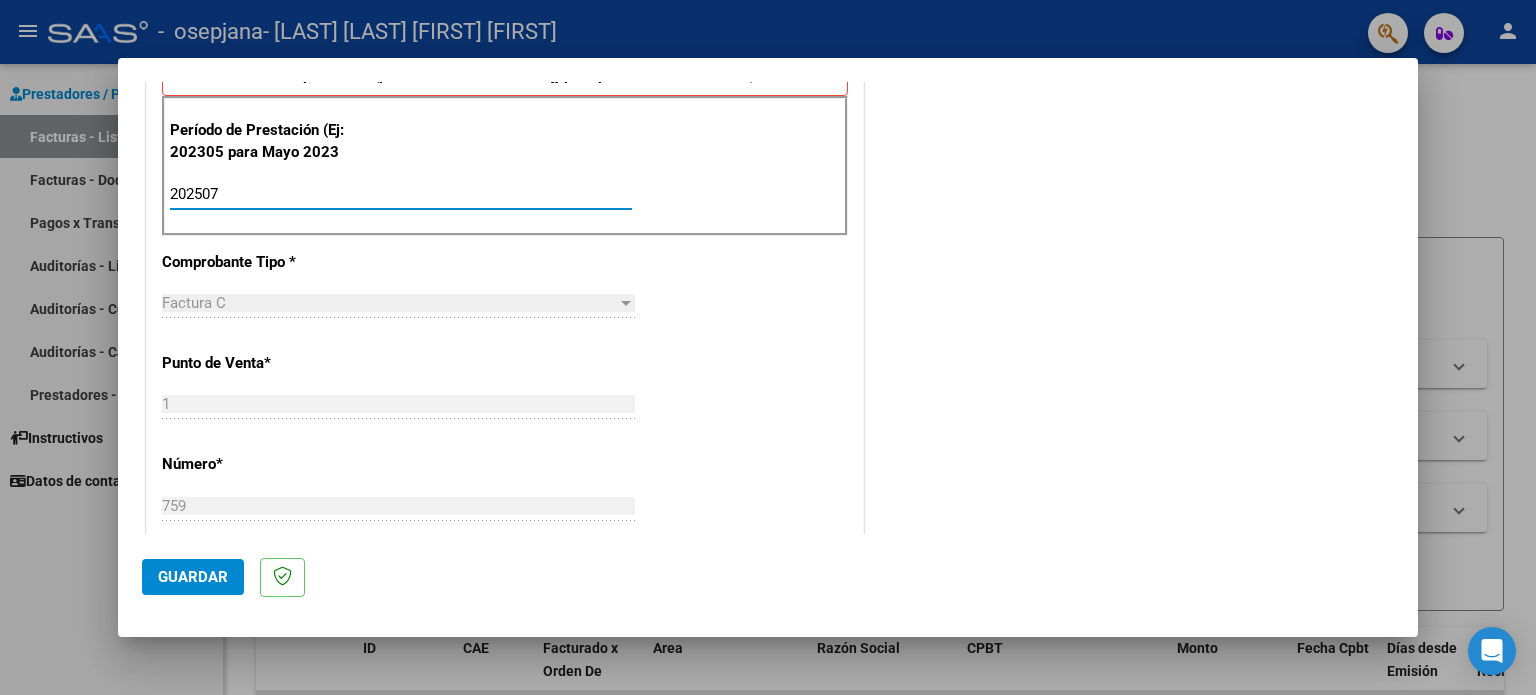 type on "202507" 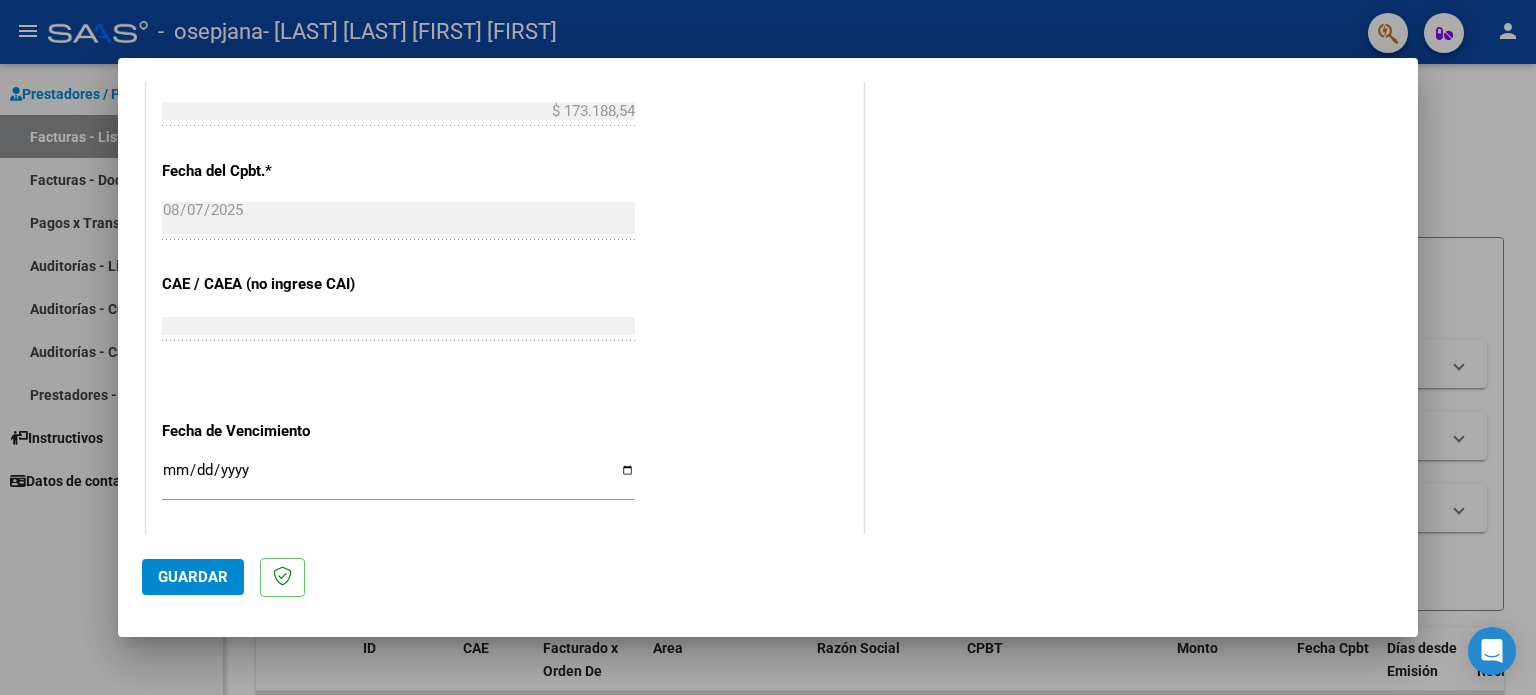scroll, scrollTop: 1064, scrollLeft: 0, axis: vertical 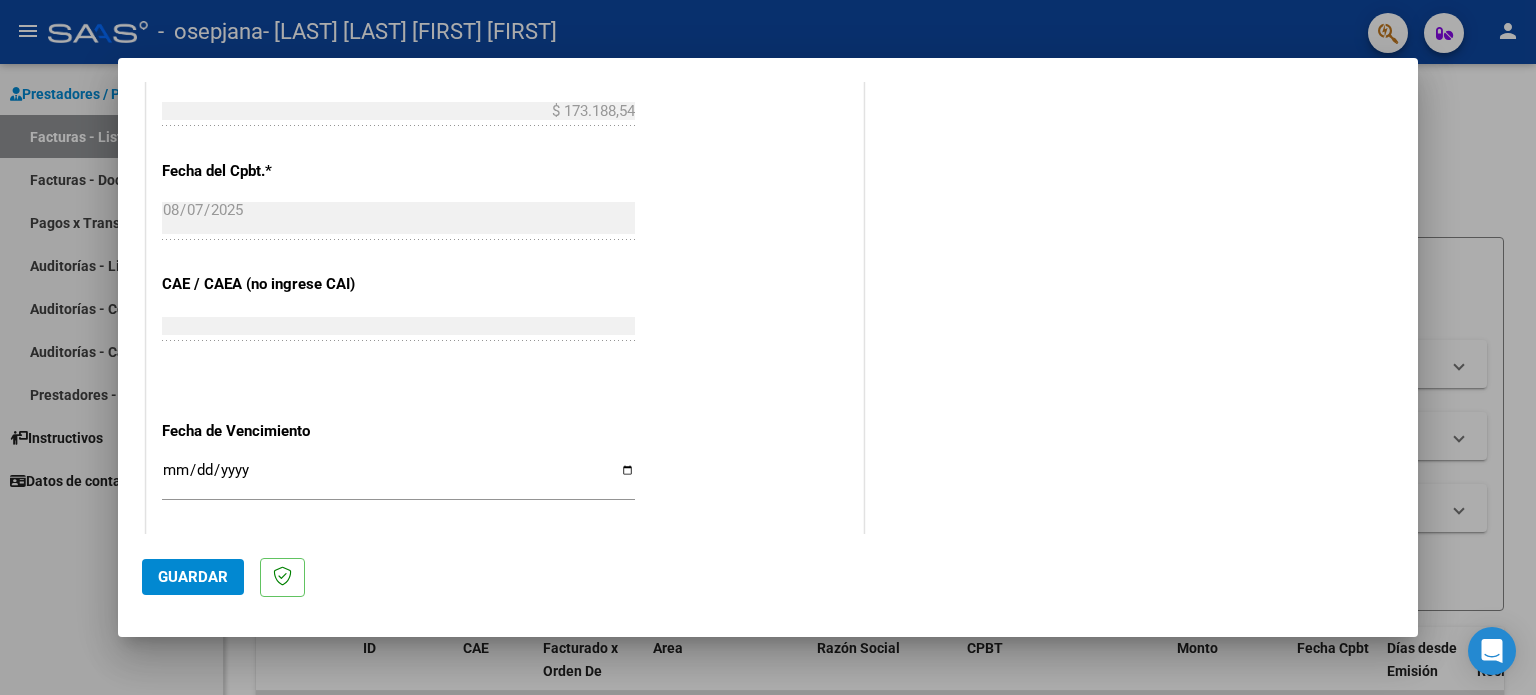 click on "Ingresar la fecha" at bounding box center [398, 478] 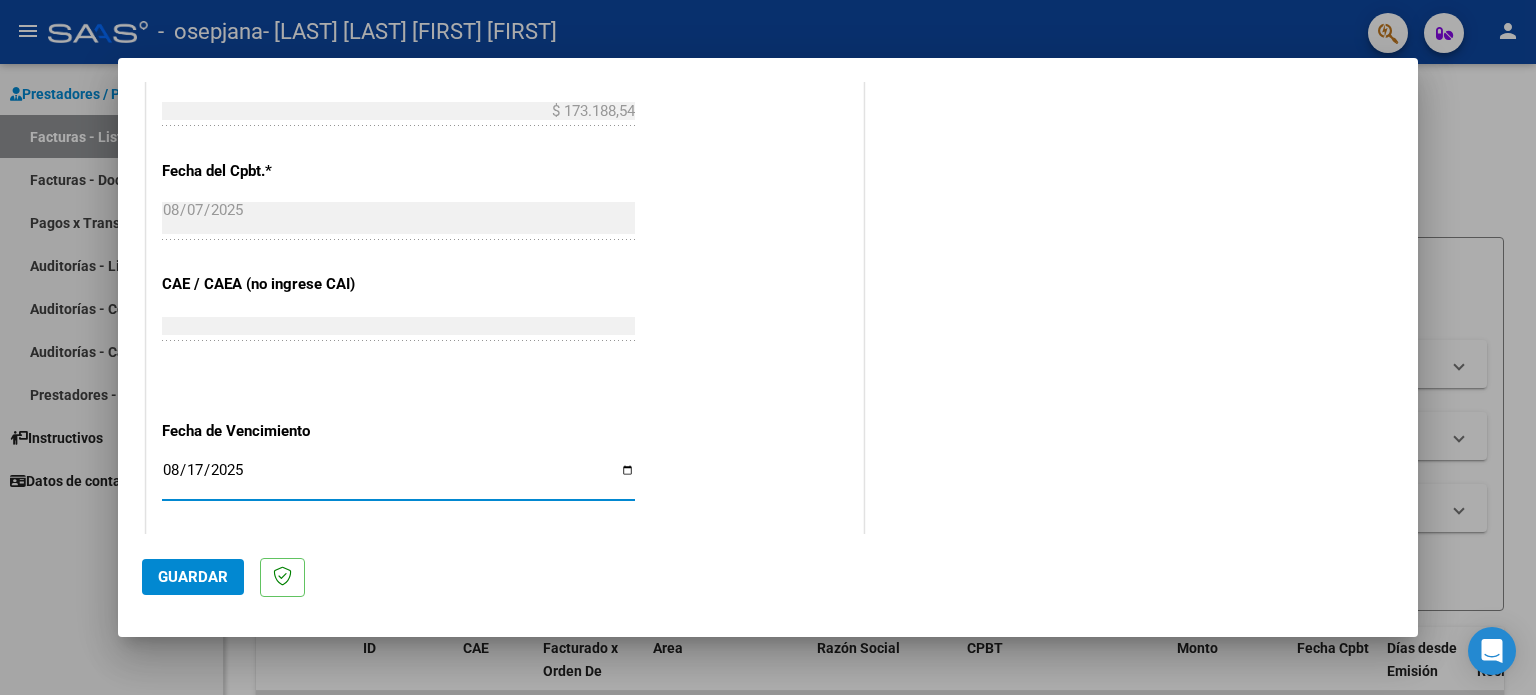 type on "2025-08-17" 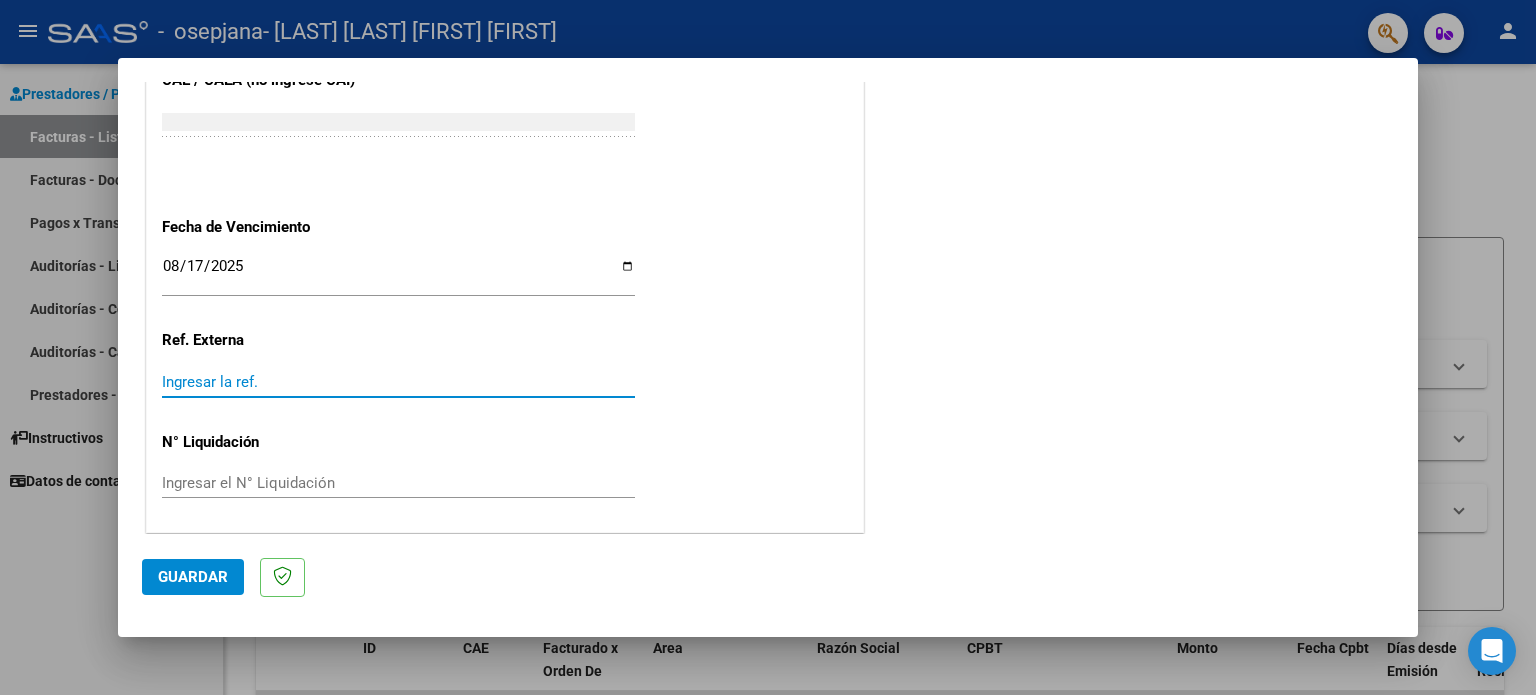 click on "Ingresar la ref." at bounding box center (398, 382) 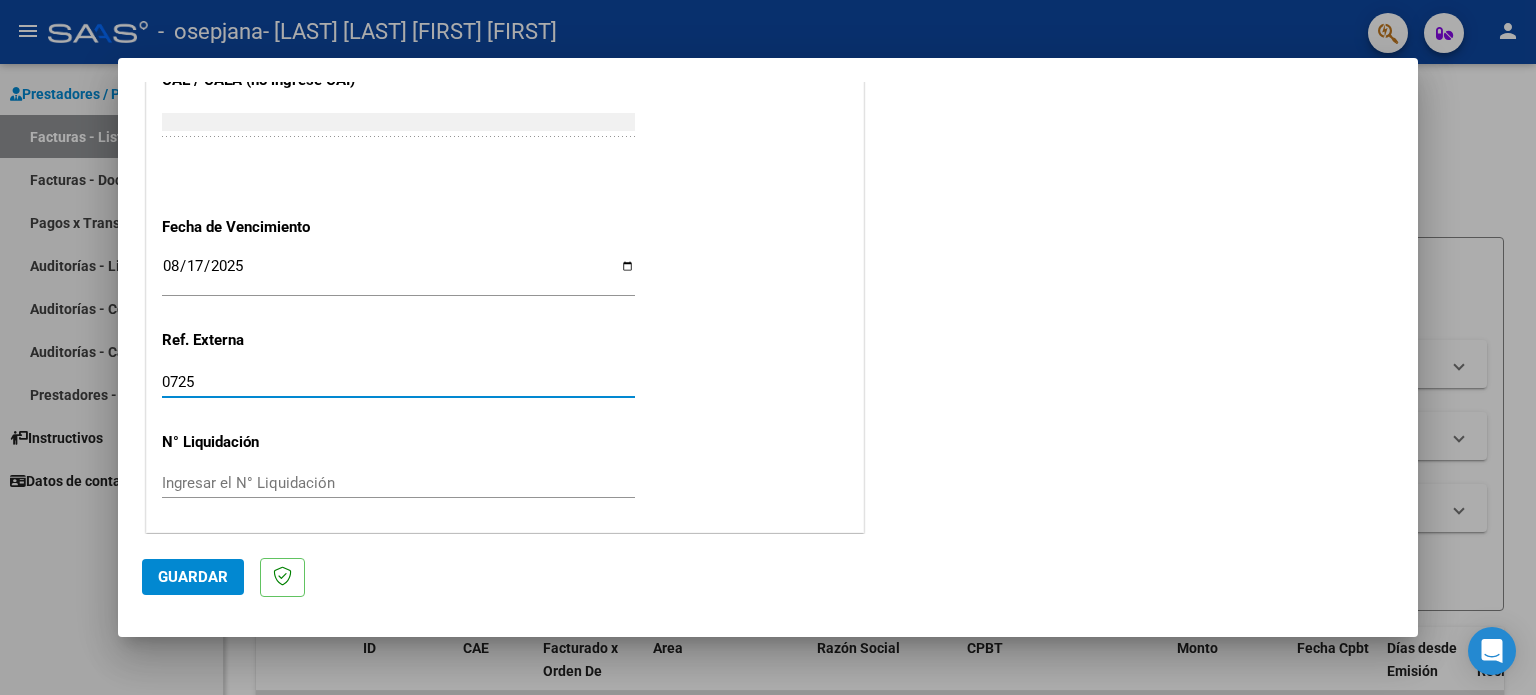 click on "0725" at bounding box center (398, 382) 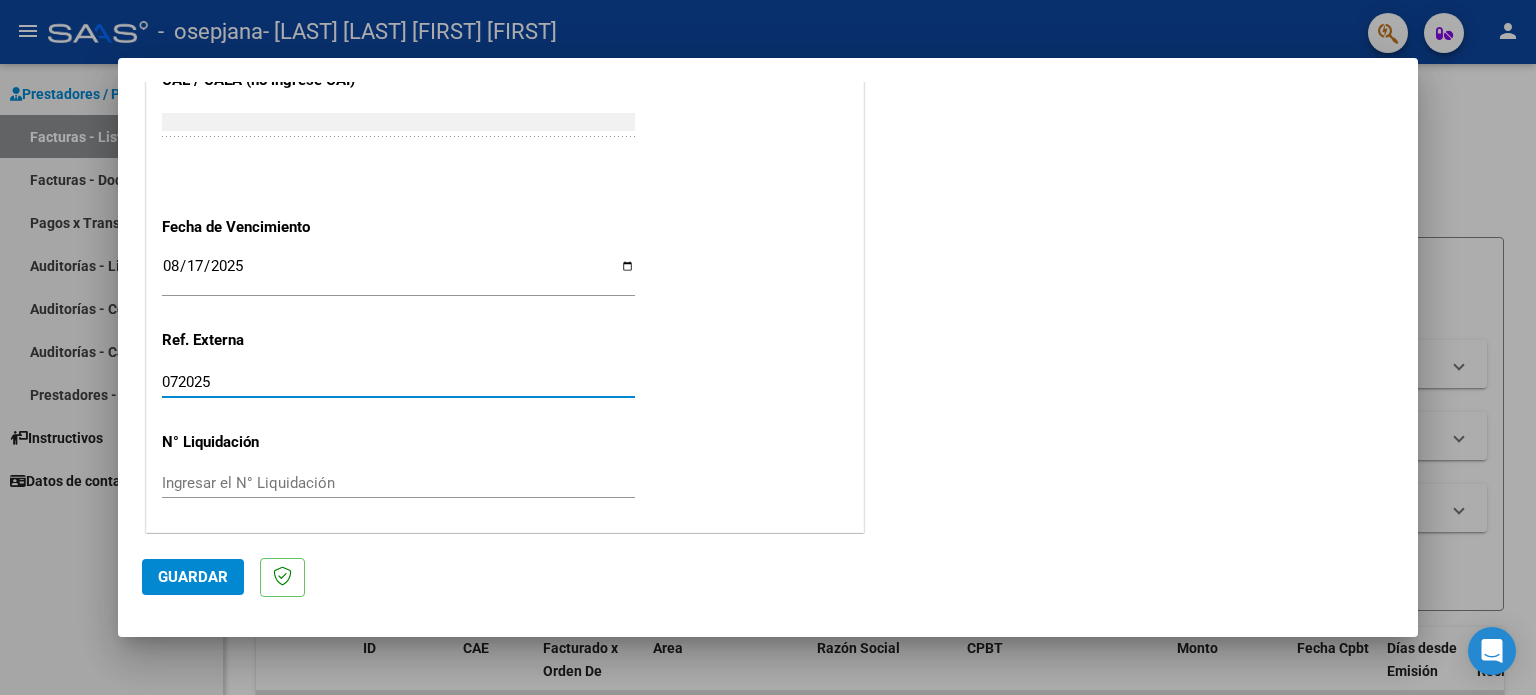 type on "072025" 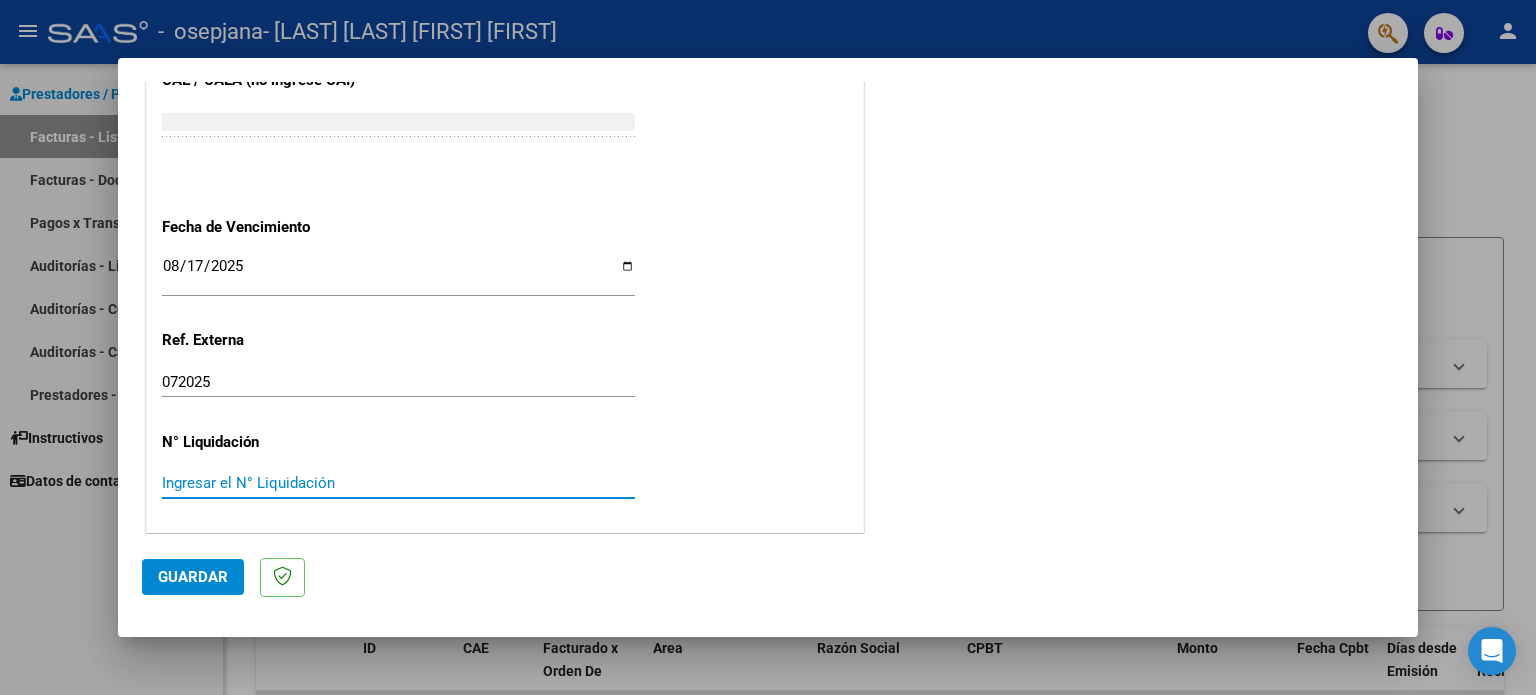 click on "Ingresar el N° Liquidación" at bounding box center (398, 483) 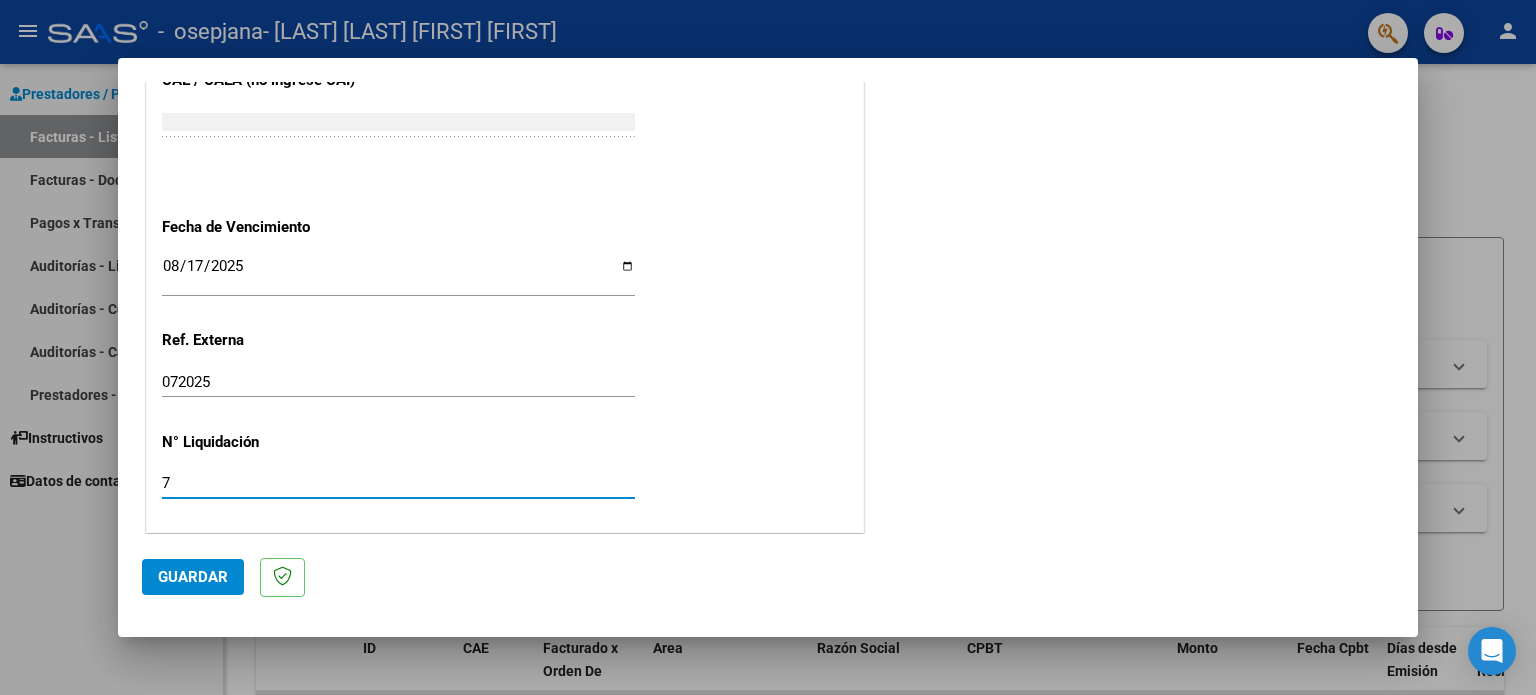 type on "7" 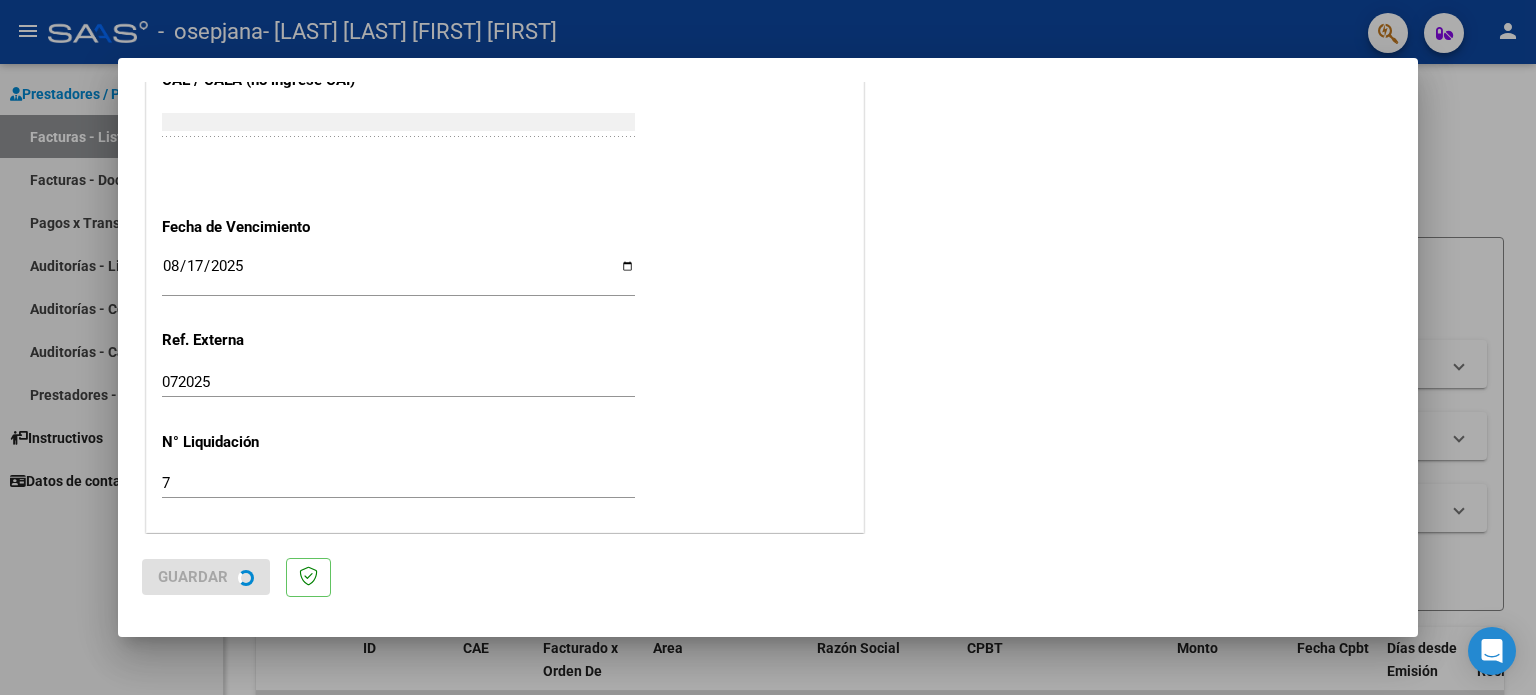 scroll, scrollTop: 0, scrollLeft: 0, axis: both 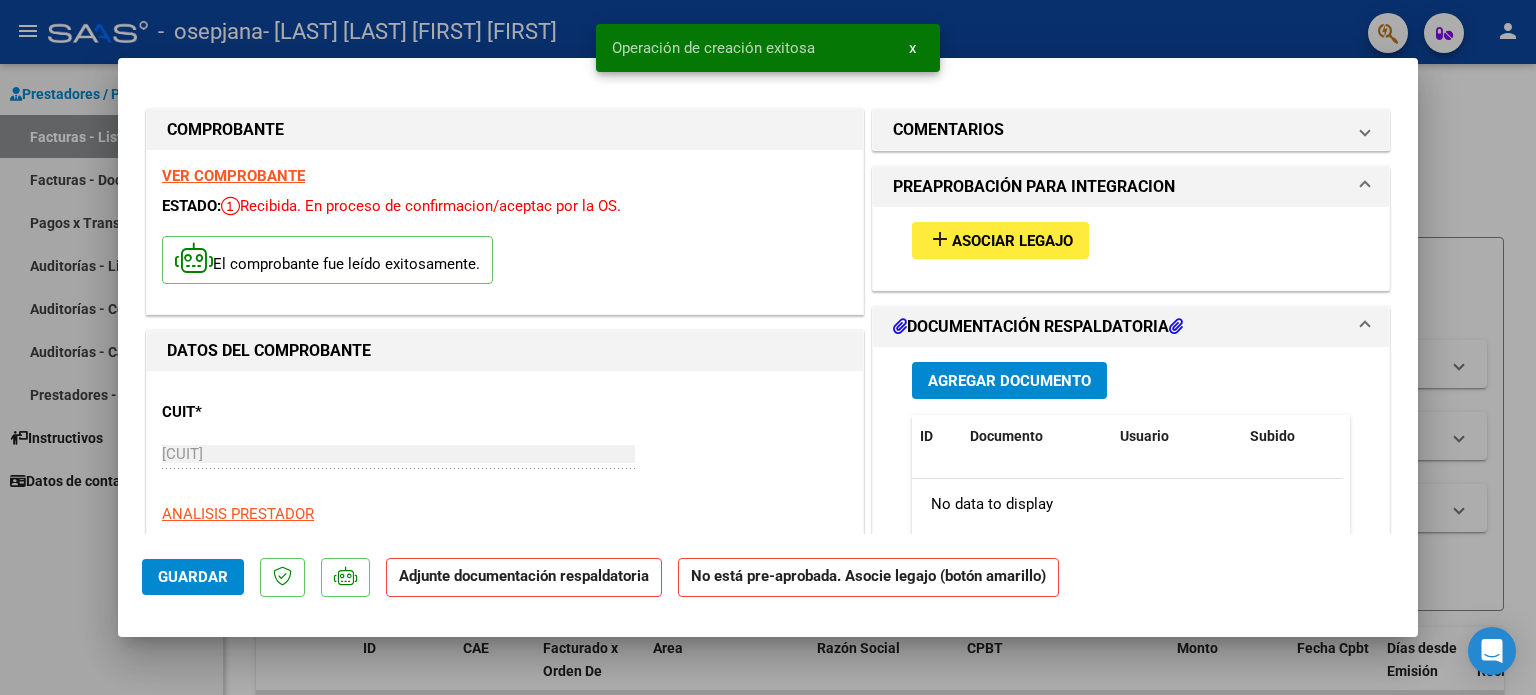 click on "Asociar Legajo" at bounding box center (1012, 241) 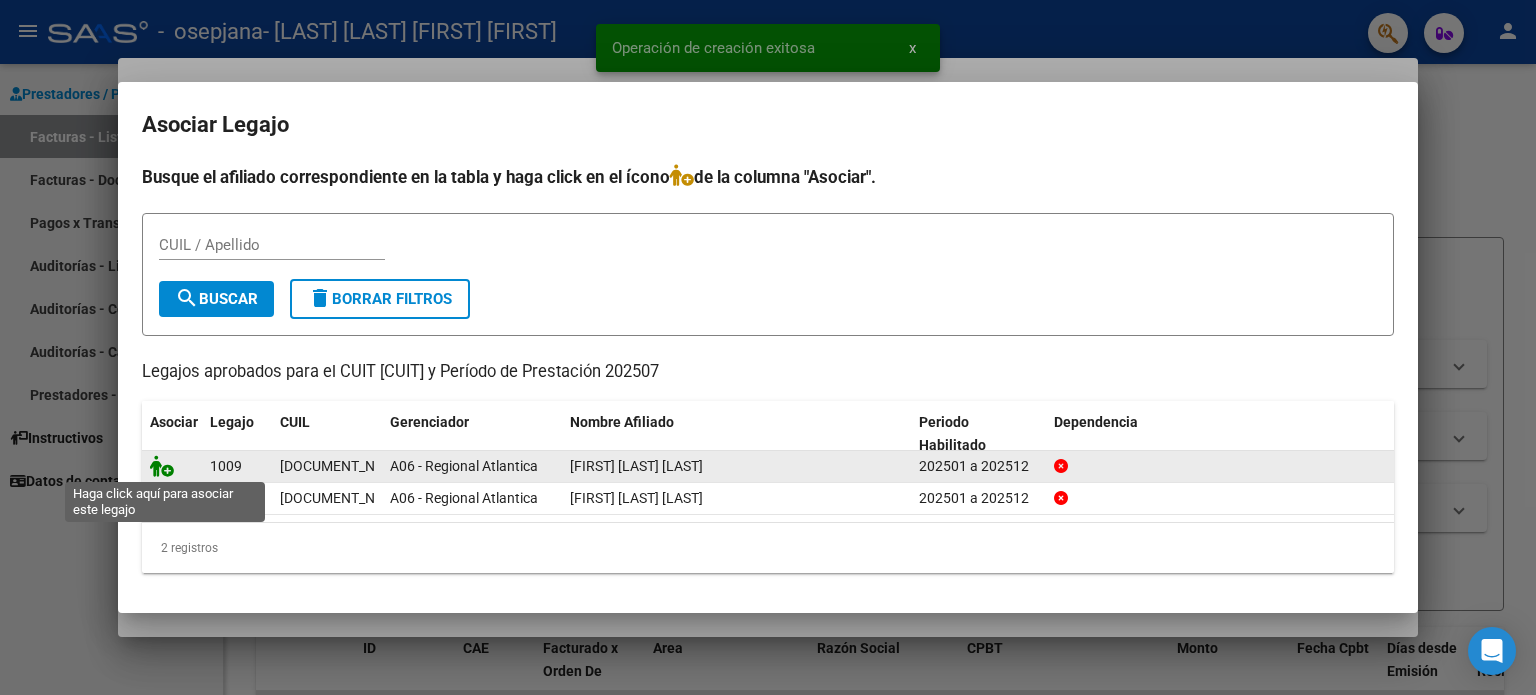 click 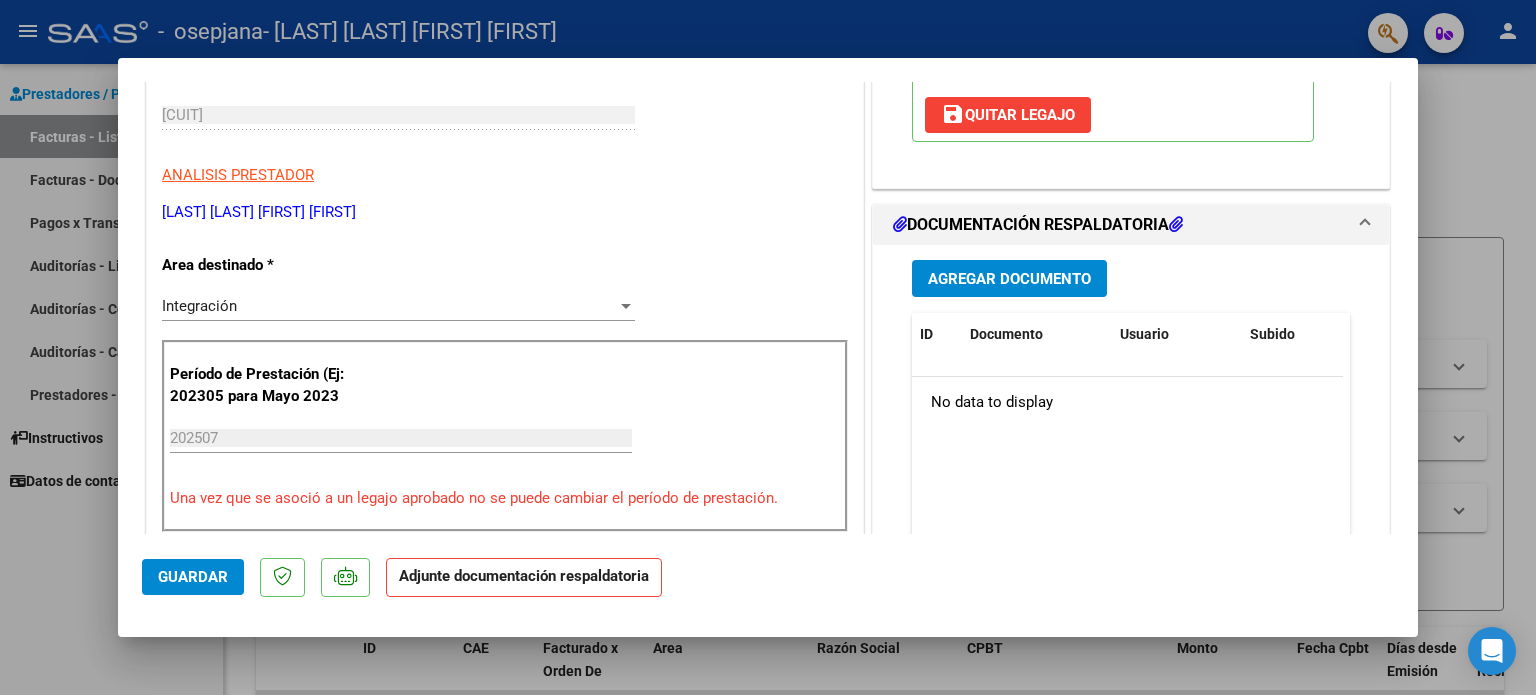 scroll, scrollTop: 406, scrollLeft: 0, axis: vertical 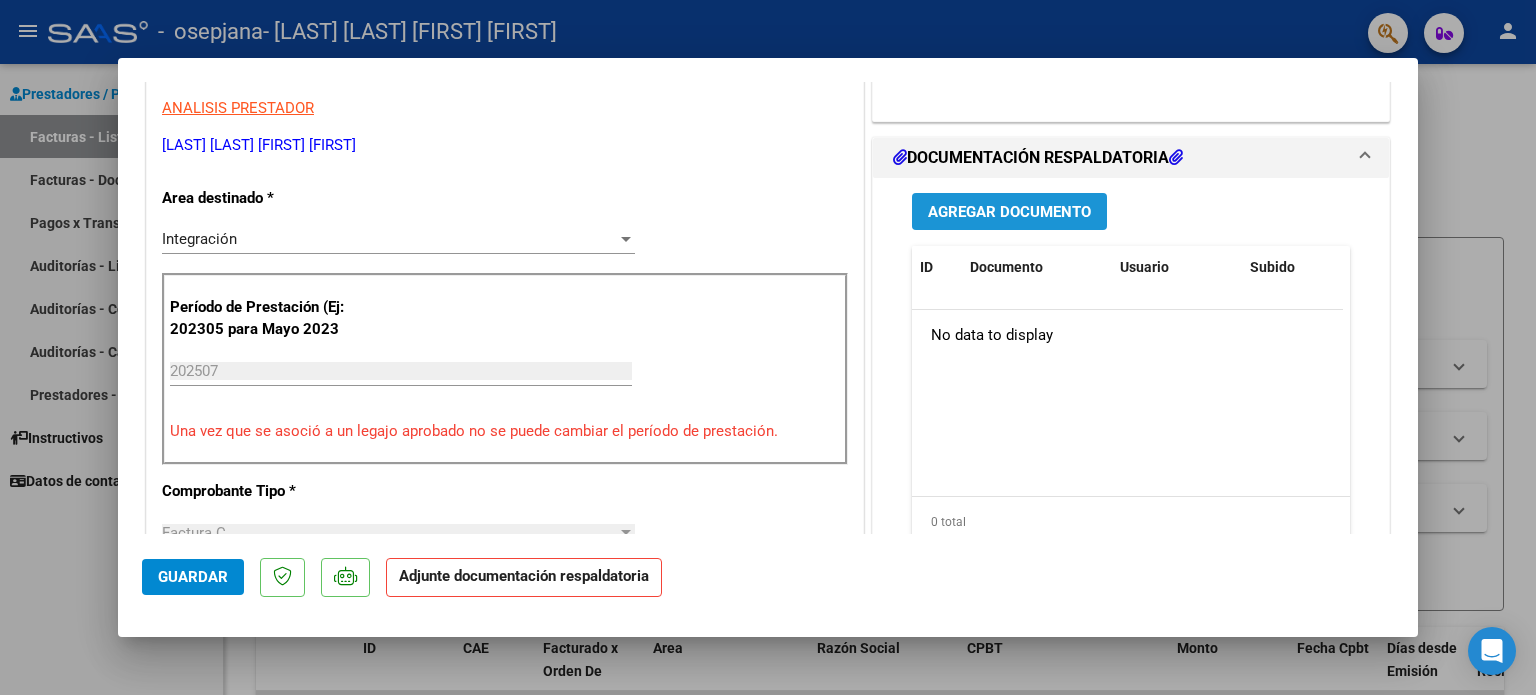 click on "Agregar Documento" at bounding box center [1009, 212] 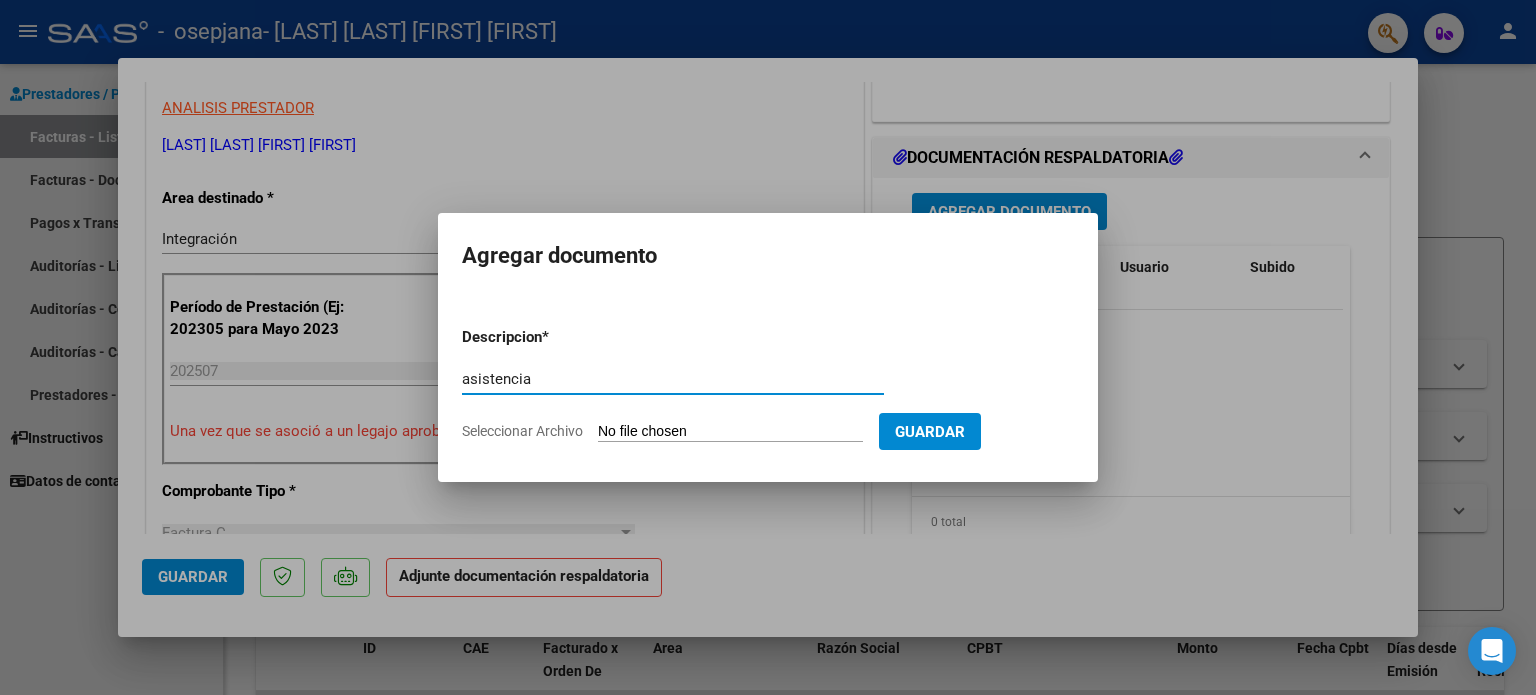 type on "asistencia" 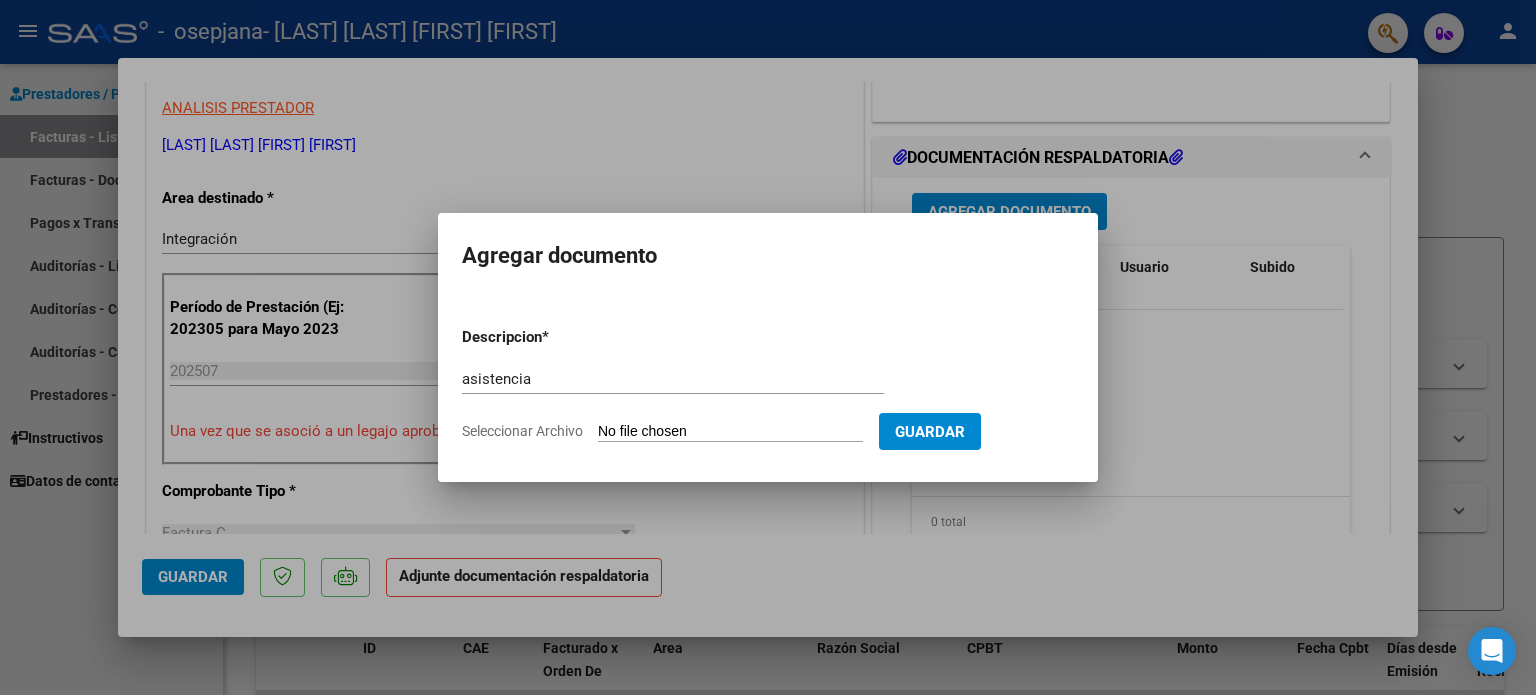 type on "C:\fakepath\asistencia [NUMBER].jpg" 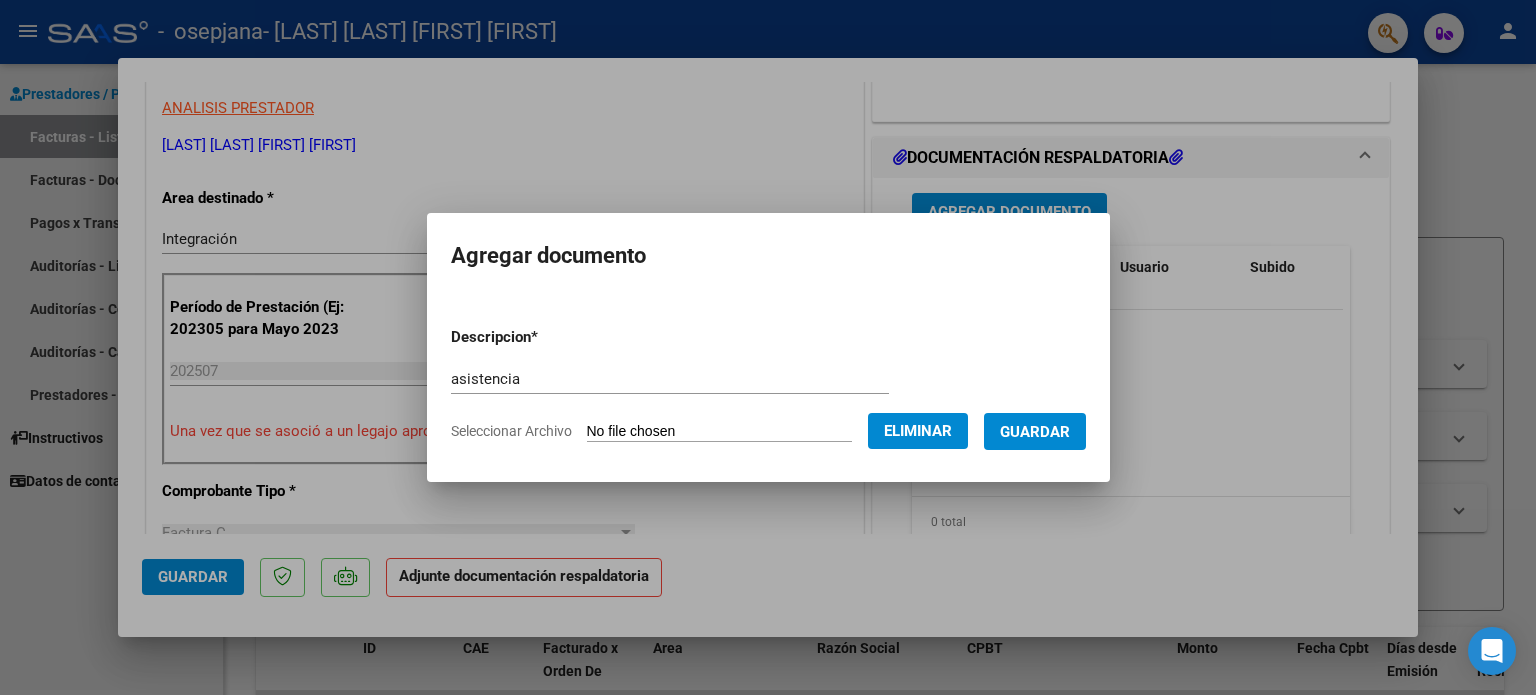 click on "Guardar" at bounding box center [1035, 432] 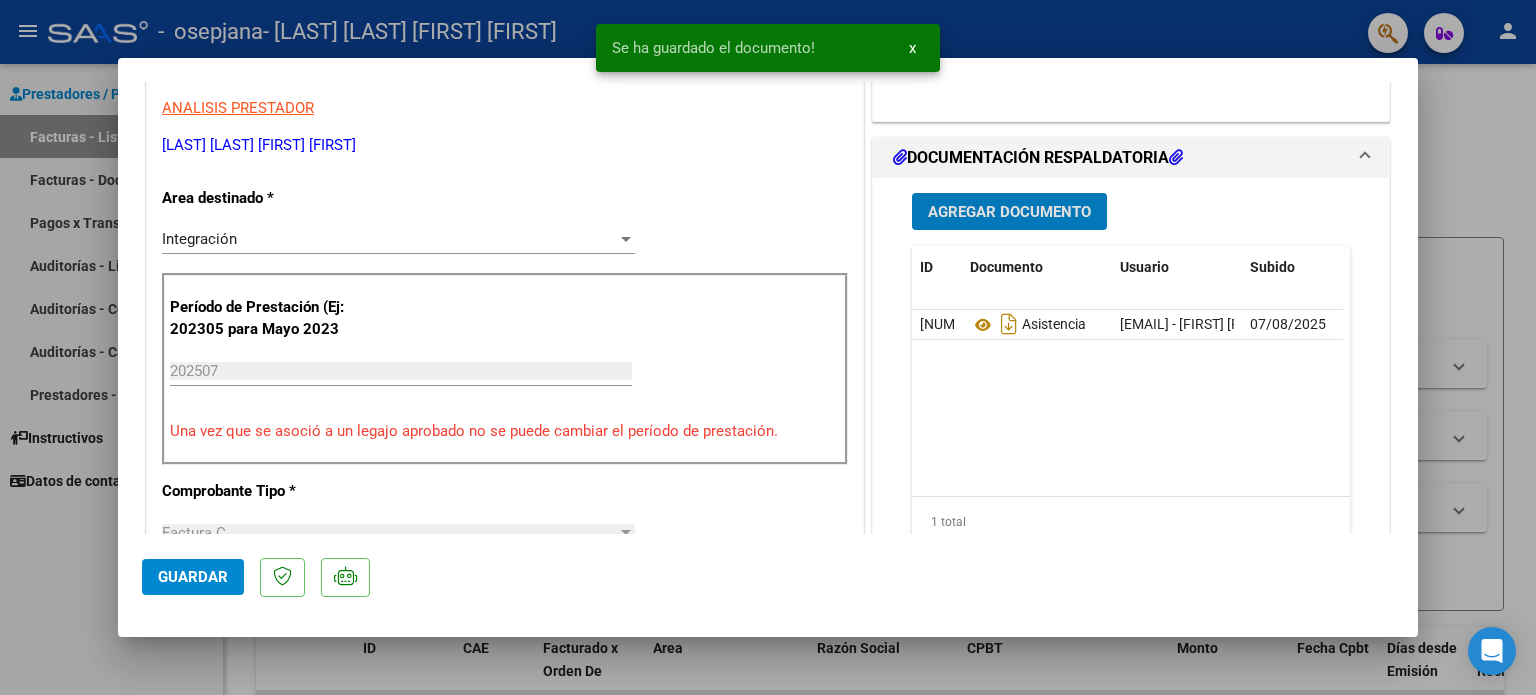 click on "Guardar" 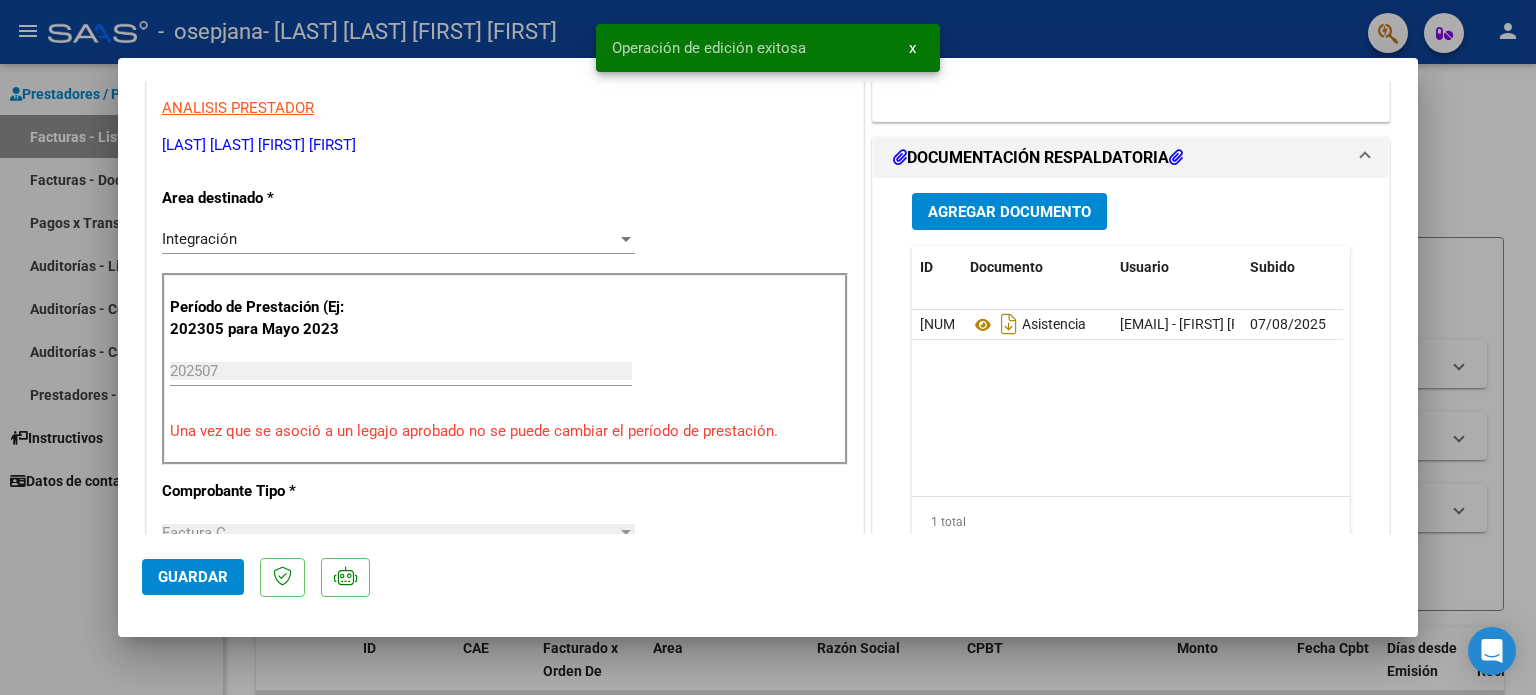 click at bounding box center [768, 347] 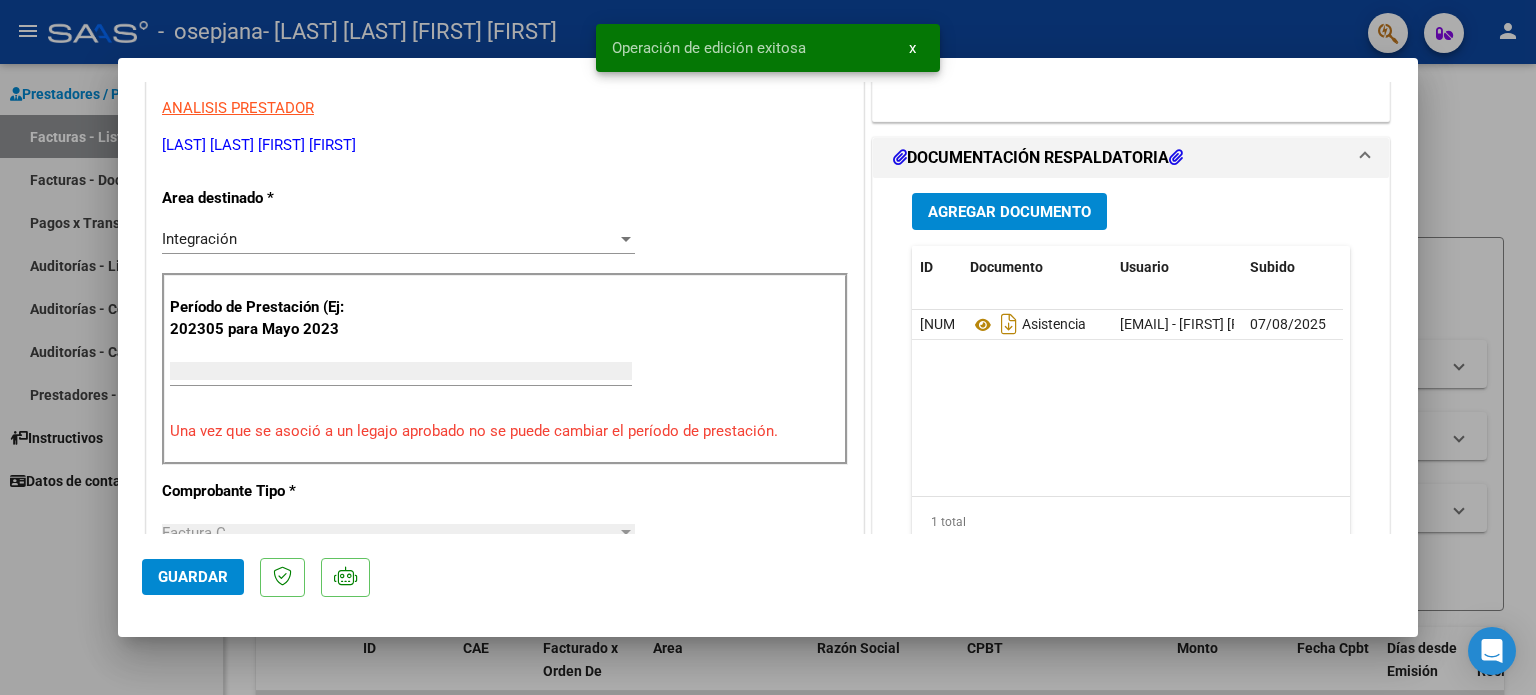 scroll, scrollTop: 320, scrollLeft: 0, axis: vertical 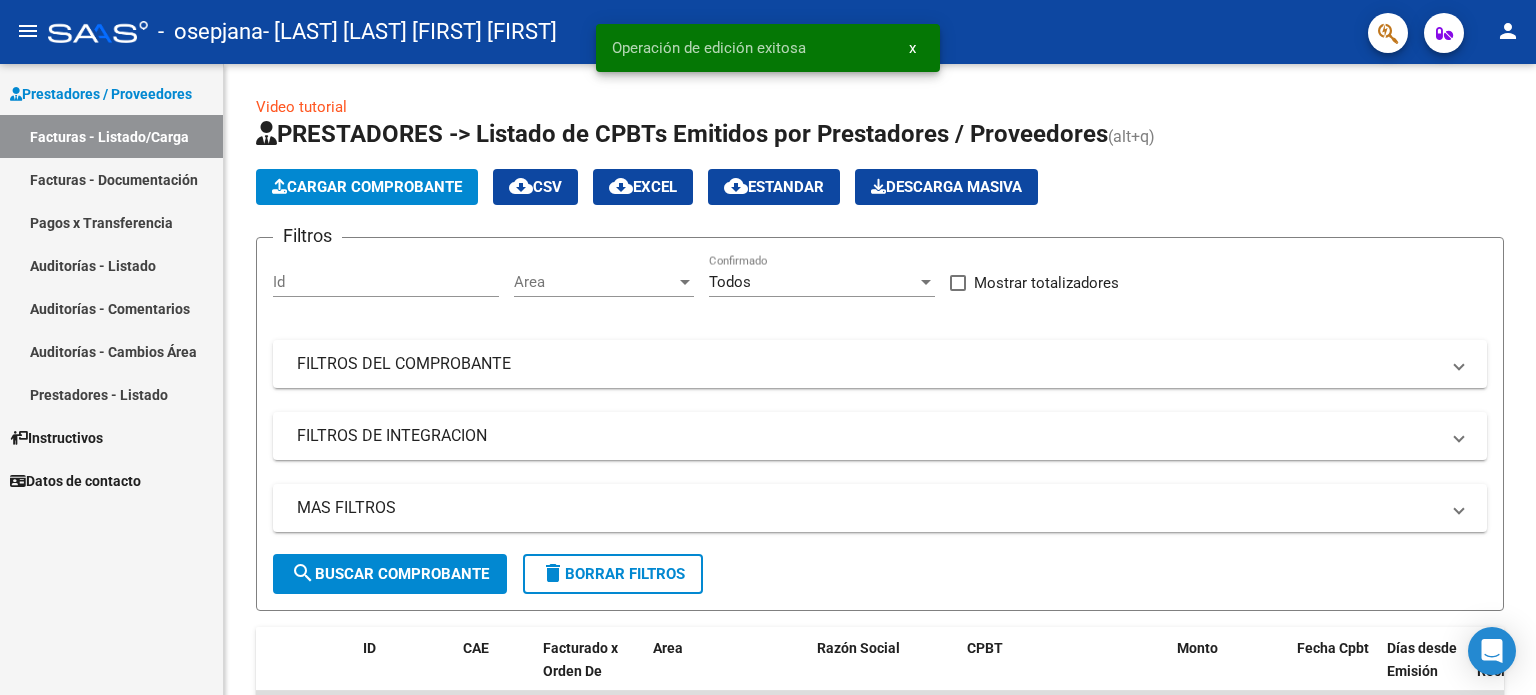 click on "Facturas - Documentación" at bounding box center [111, 179] 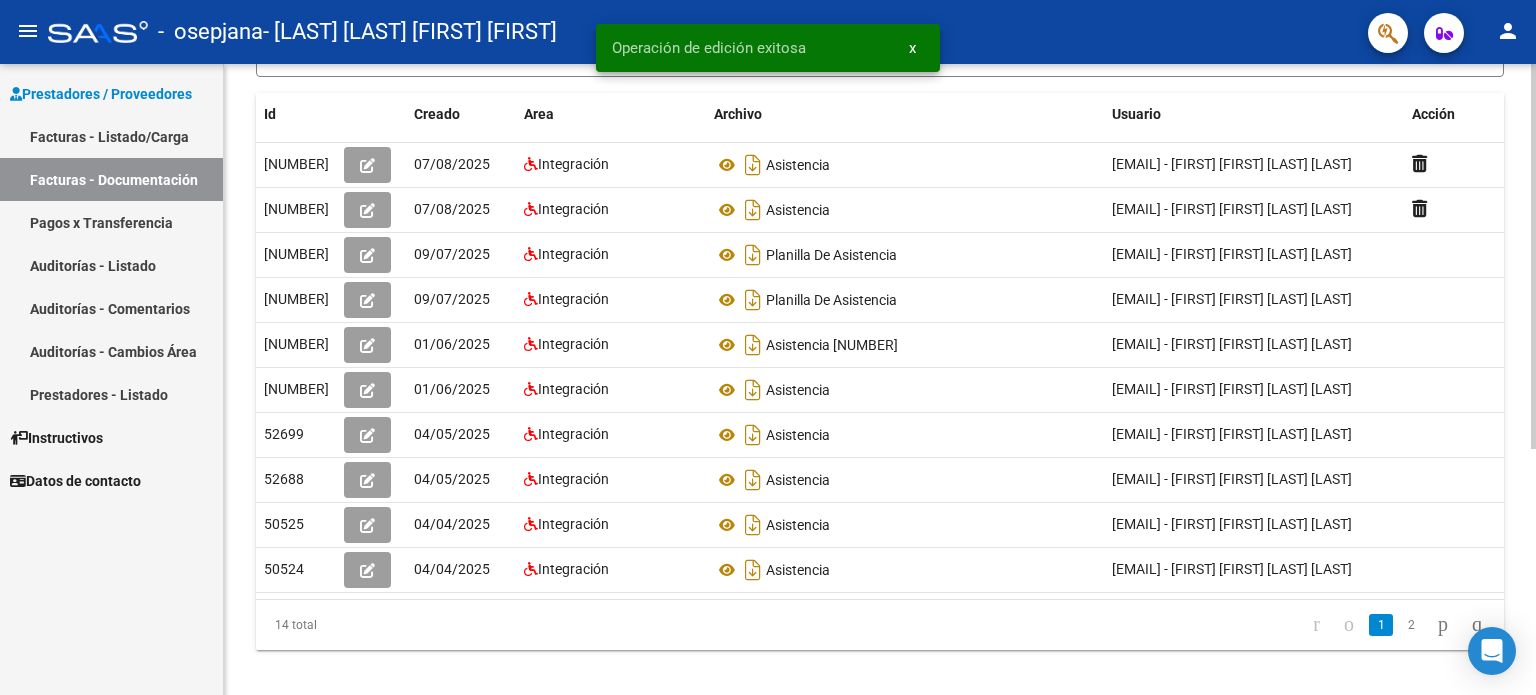 scroll, scrollTop: 401, scrollLeft: 0, axis: vertical 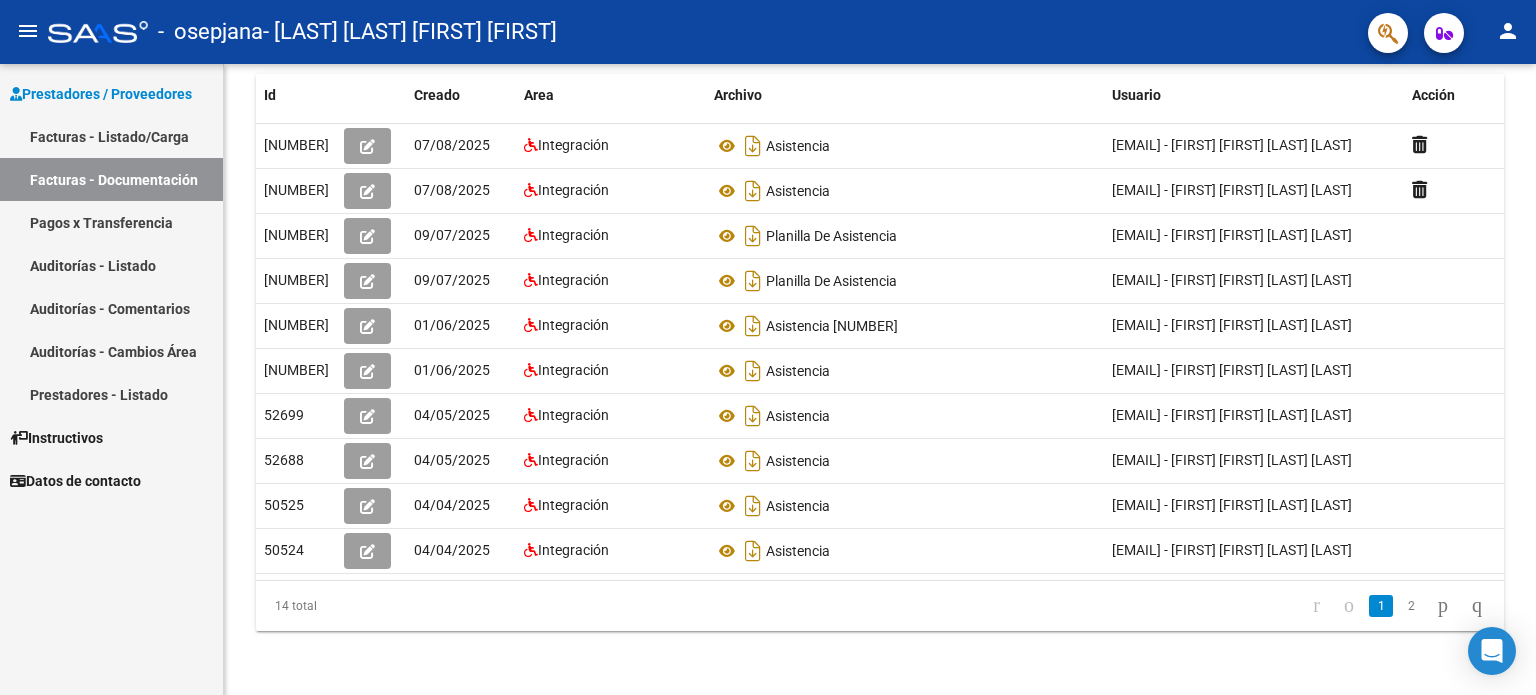 click on "Facturas - Listado/Carga" at bounding box center [111, 136] 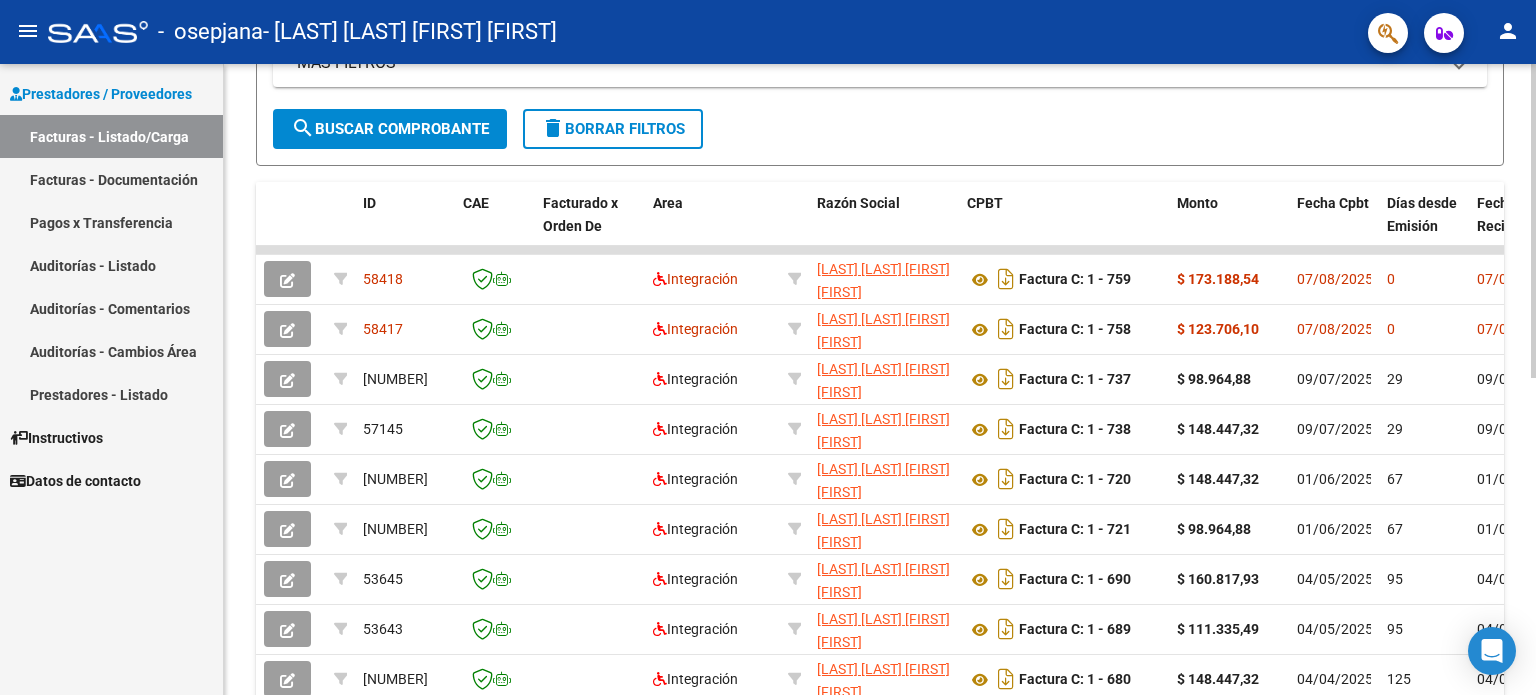 scroll, scrollTop: 449, scrollLeft: 0, axis: vertical 